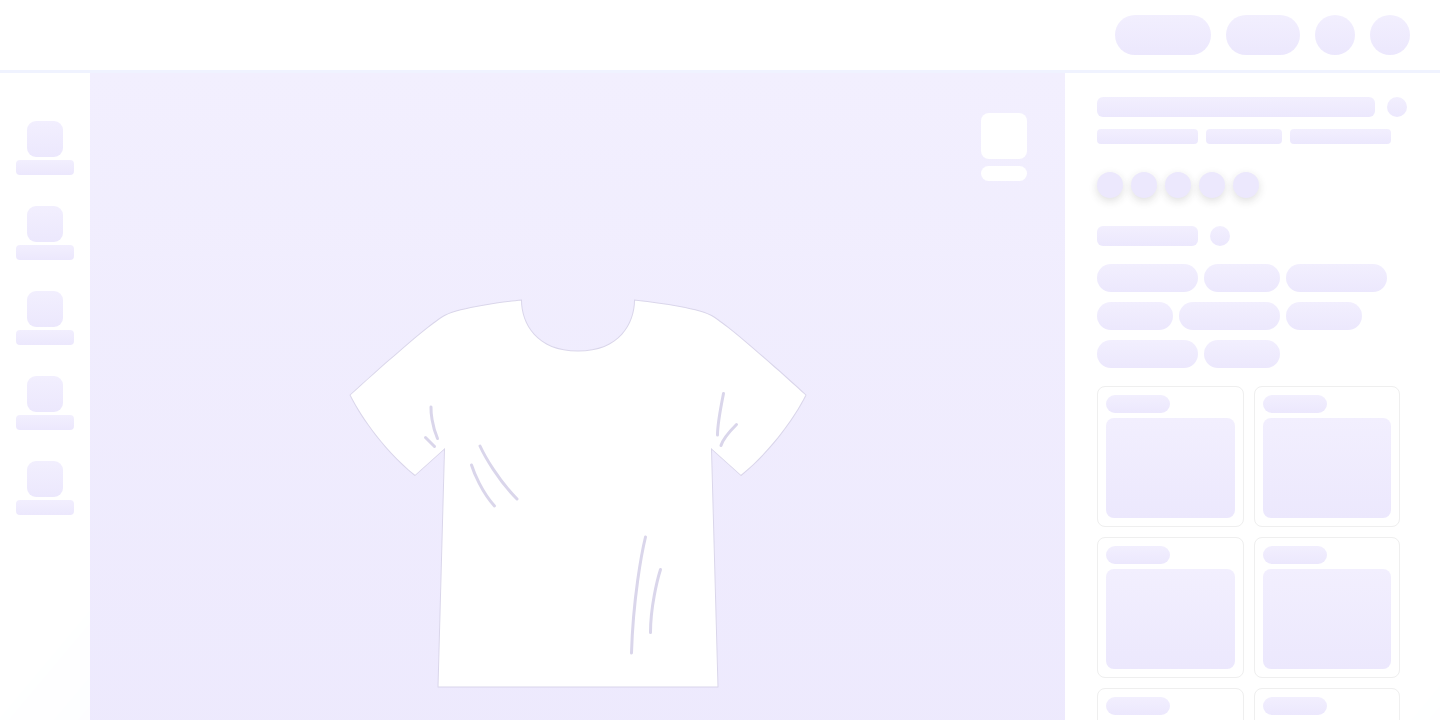 scroll, scrollTop: 0, scrollLeft: 0, axis: both 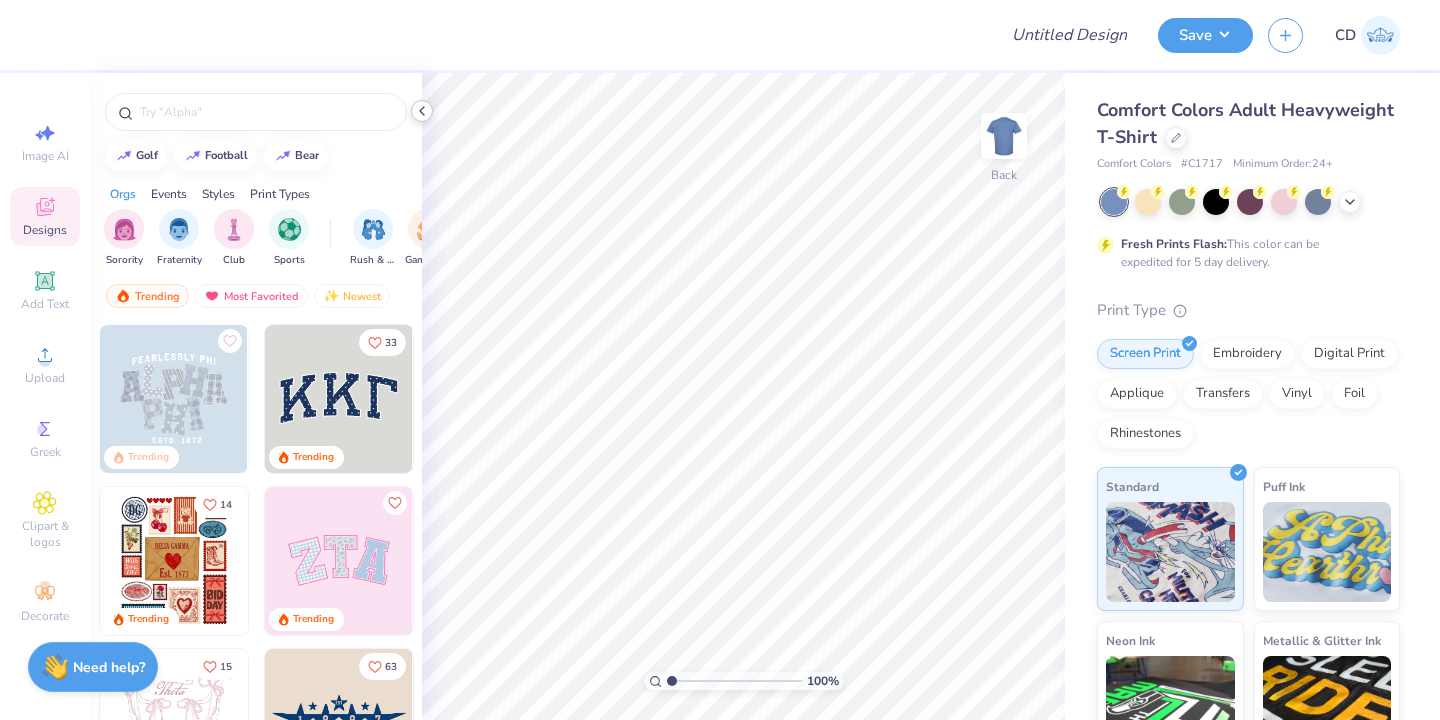 click 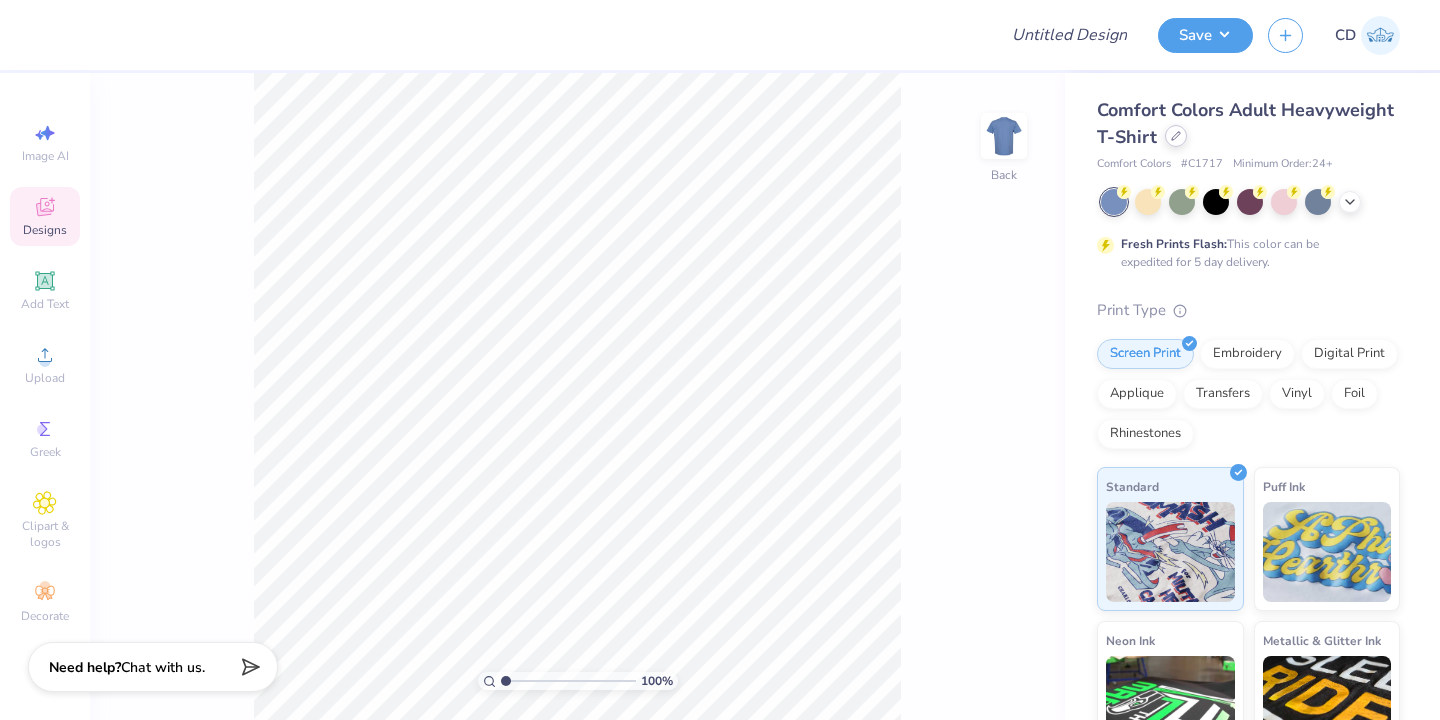 click at bounding box center [1176, 136] 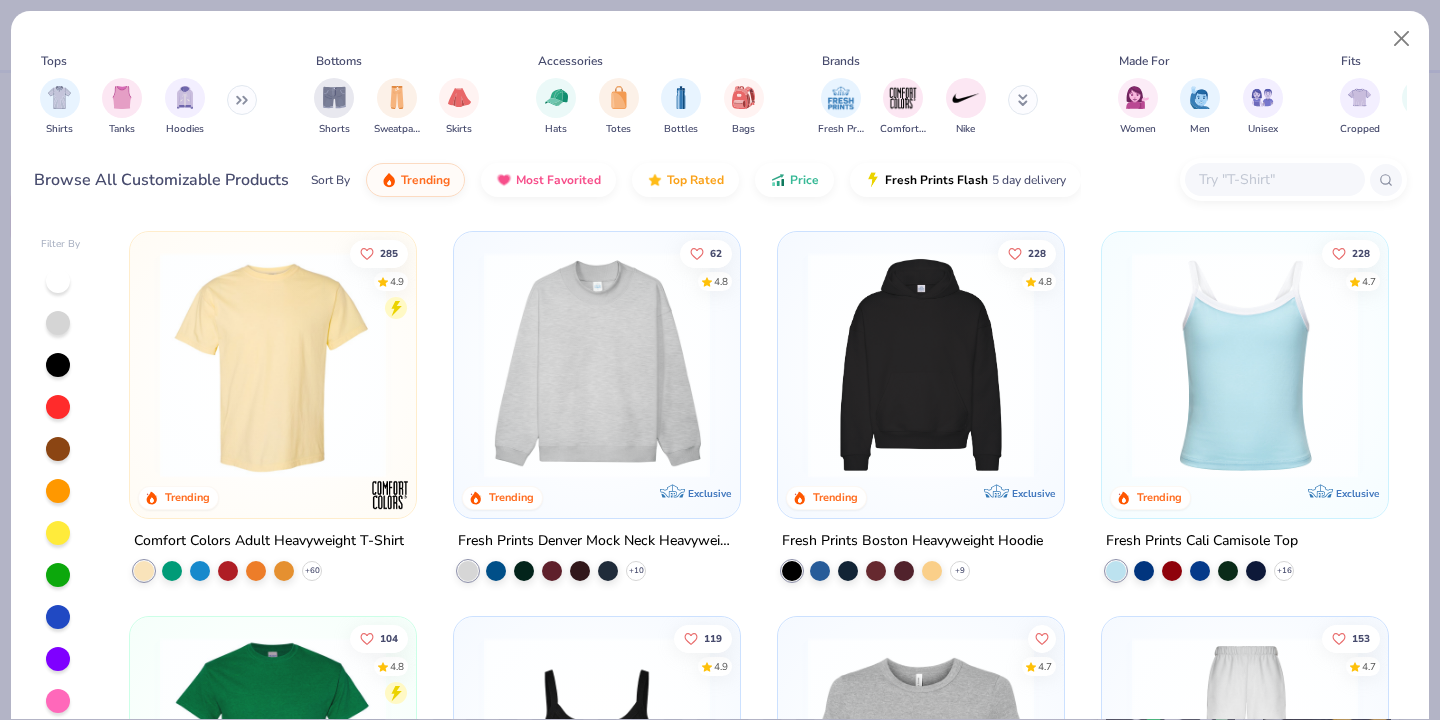 click at bounding box center [597, 365] 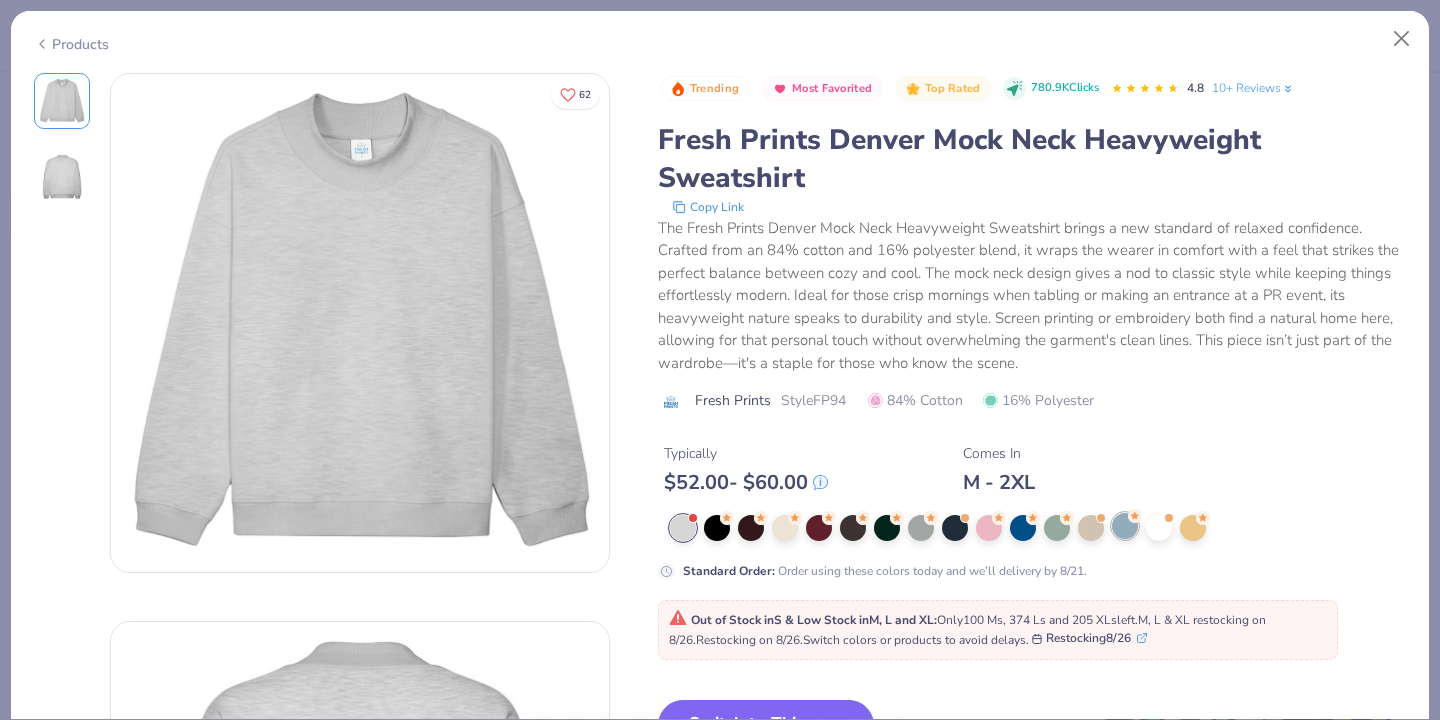 click at bounding box center [1125, 526] 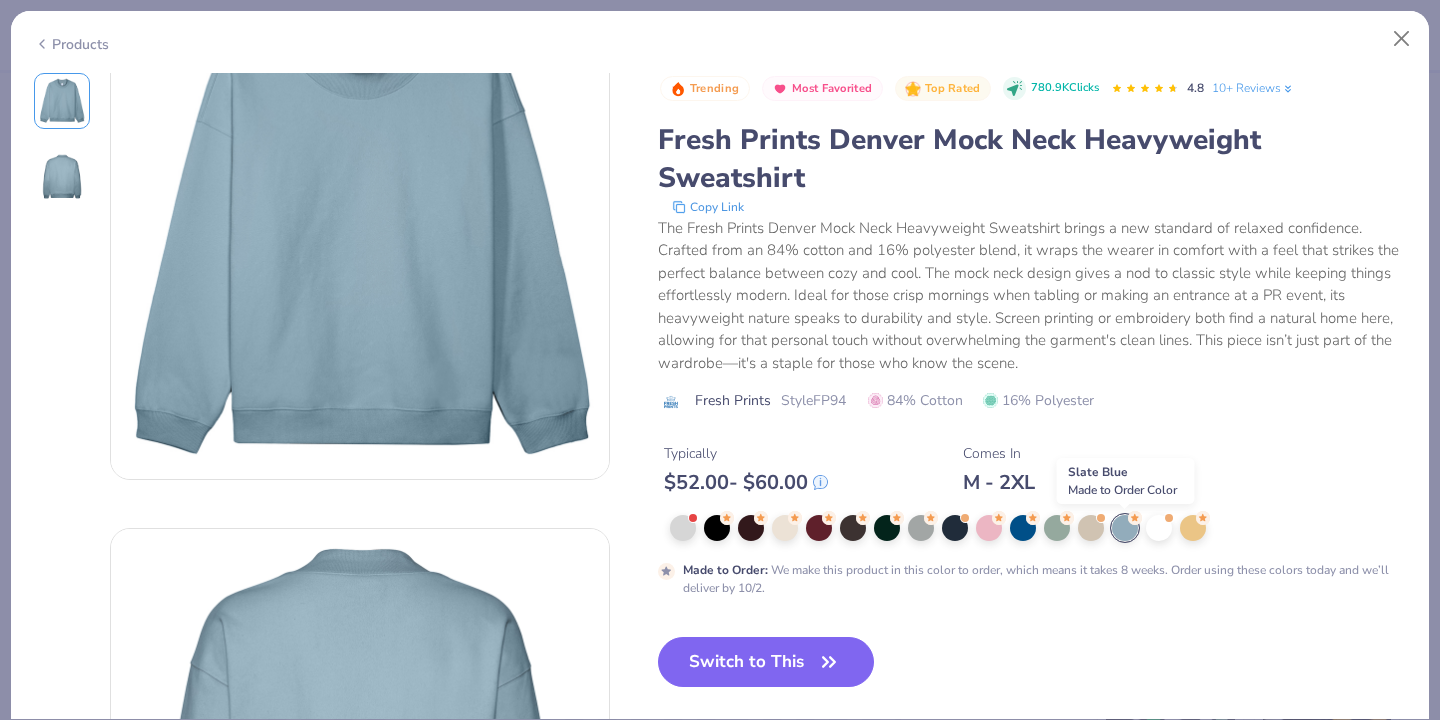 scroll, scrollTop: 0, scrollLeft: 0, axis: both 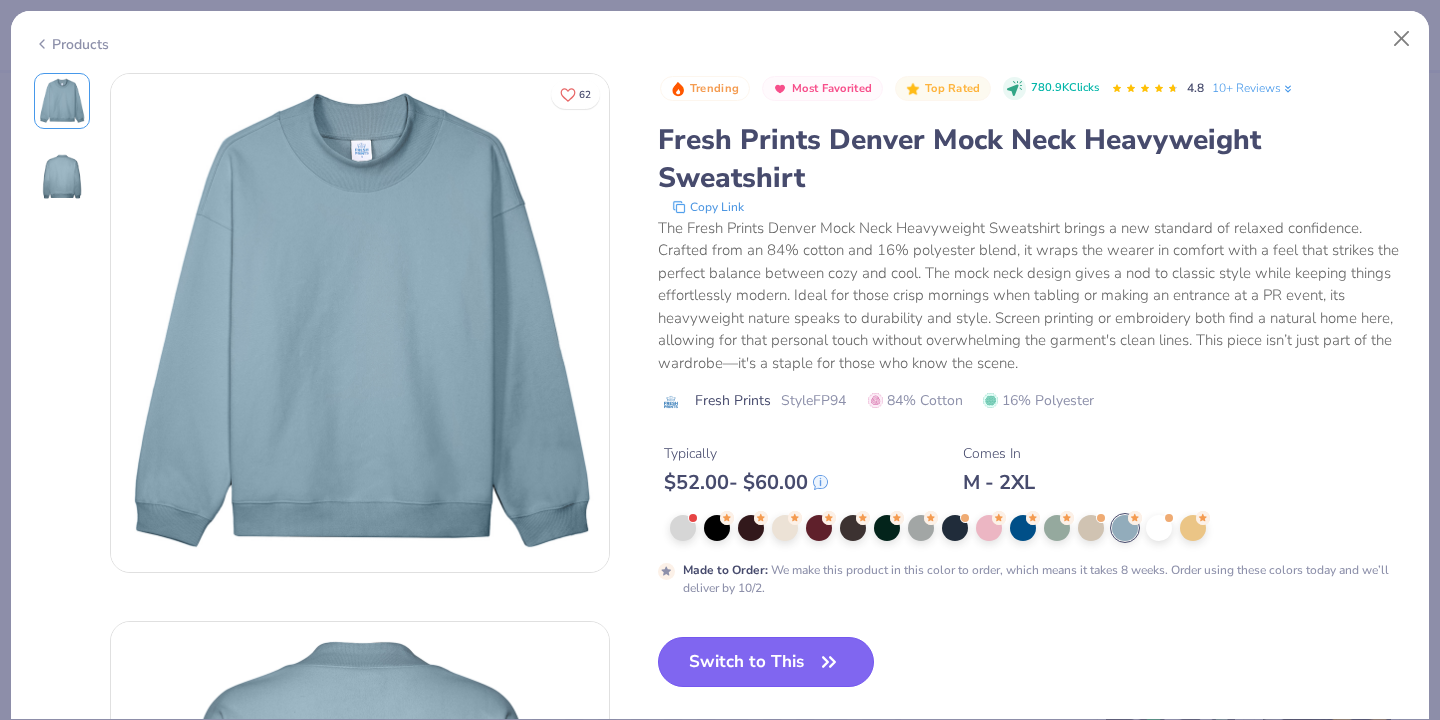 click on "Switch to This" at bounding box center (766, 662) 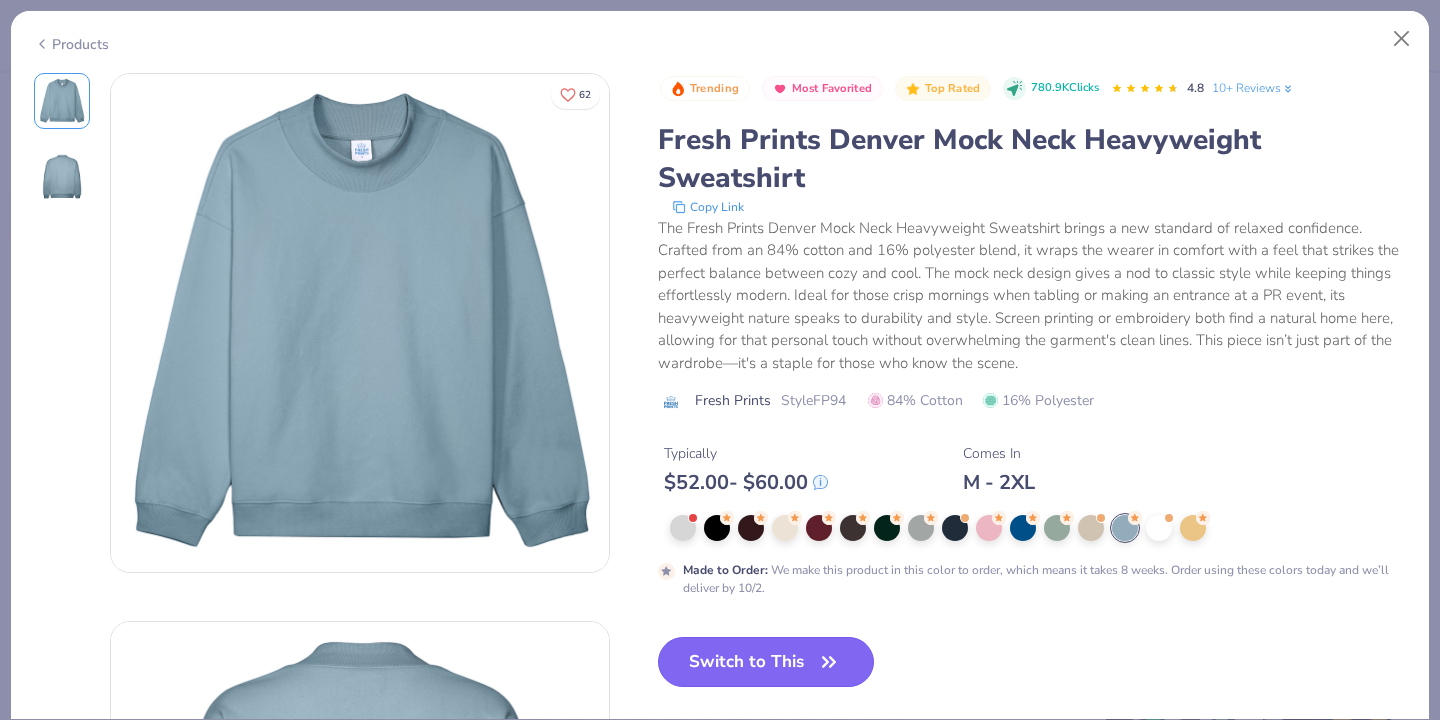 click on "Switch to This" at bounding box center [766, 662] 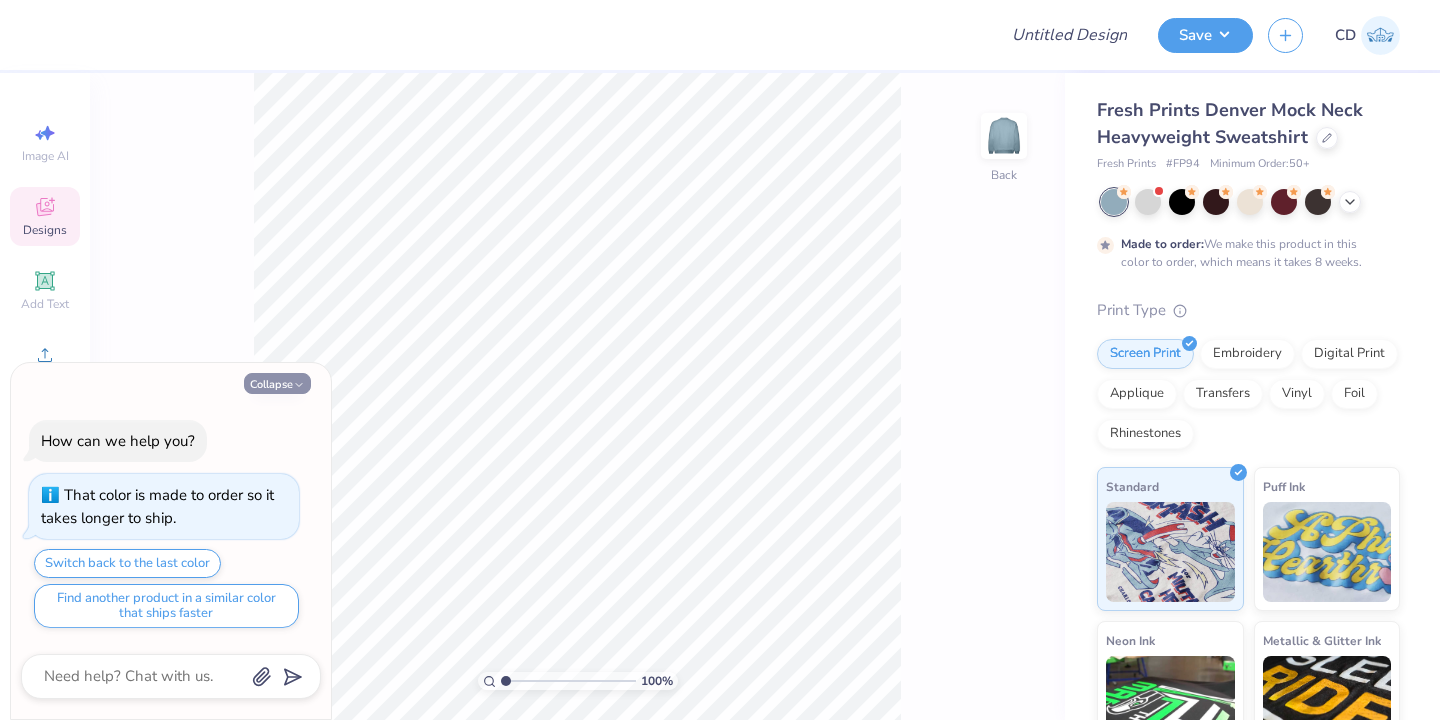 click on "Collapse" at bounding box center [277, 383] 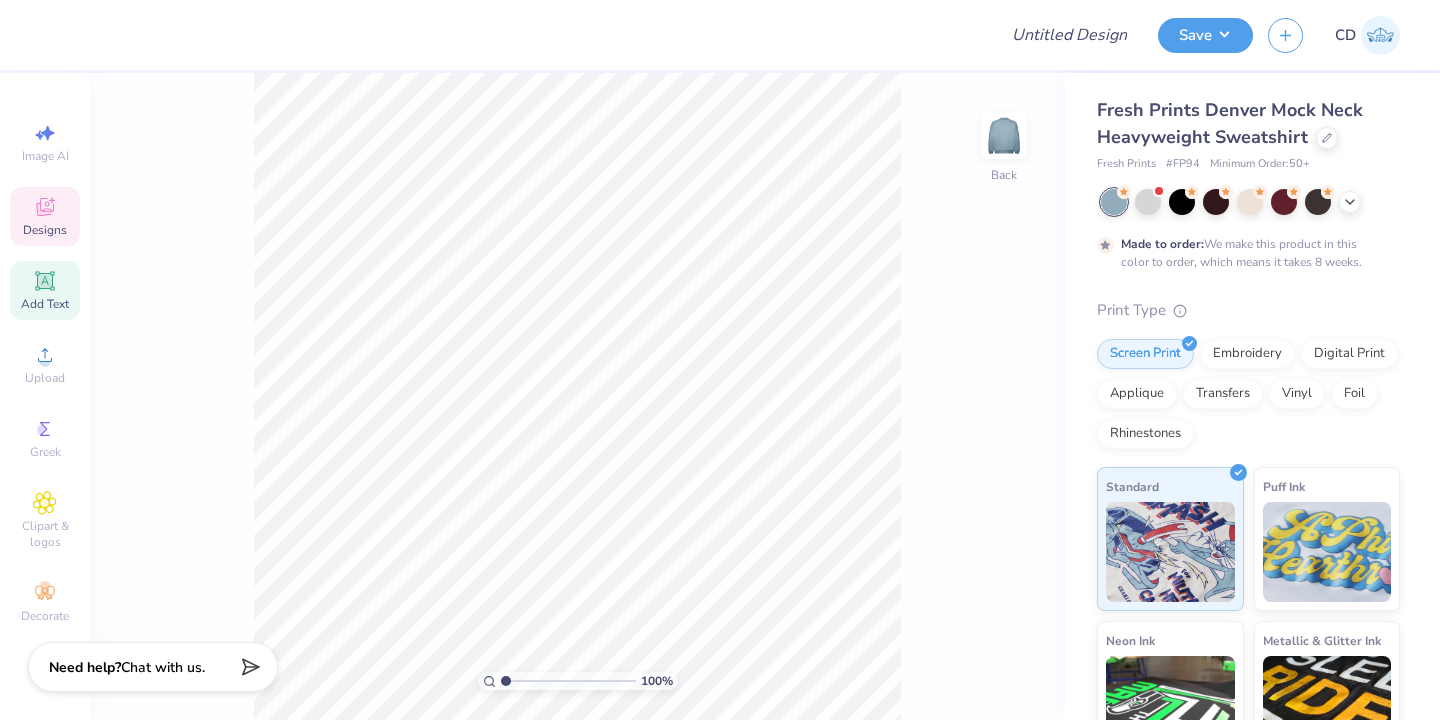 click 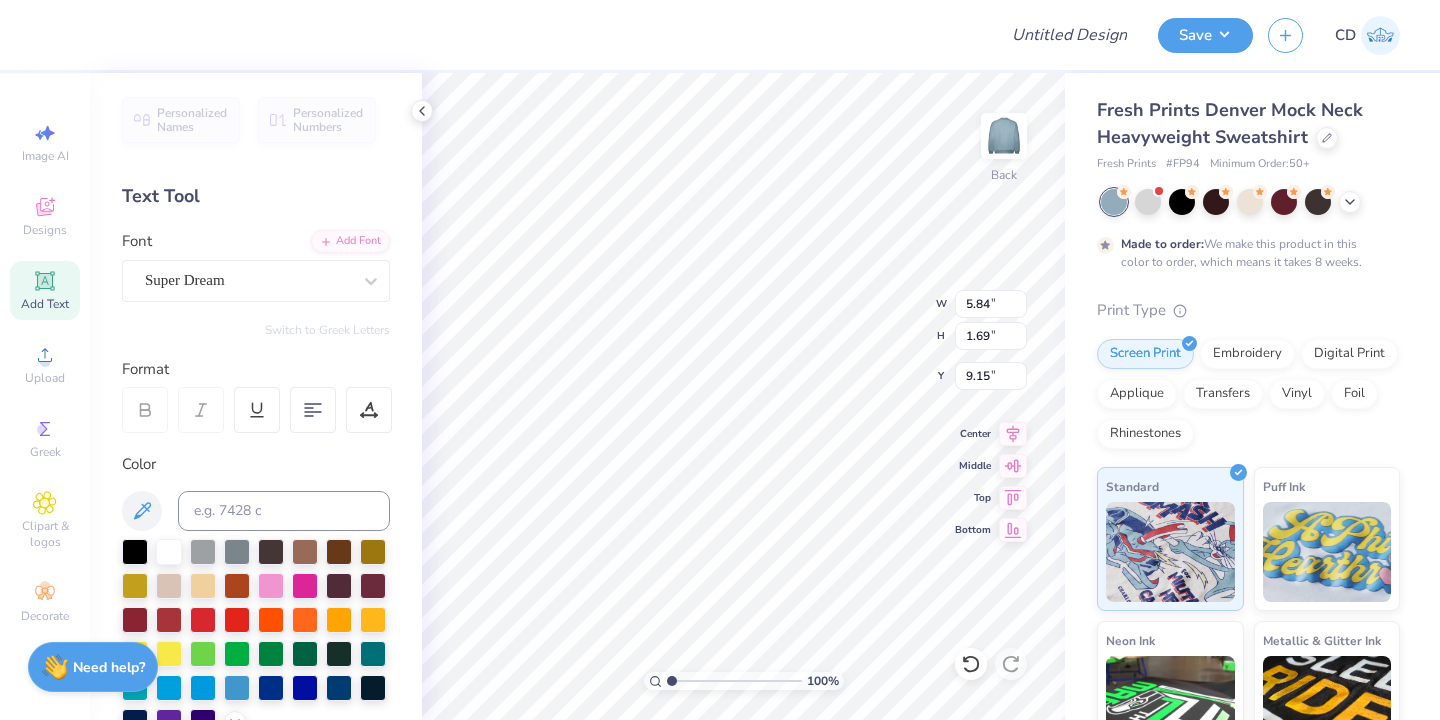scroll, scrollTop: 0, scrollLeft: 0, axis: both 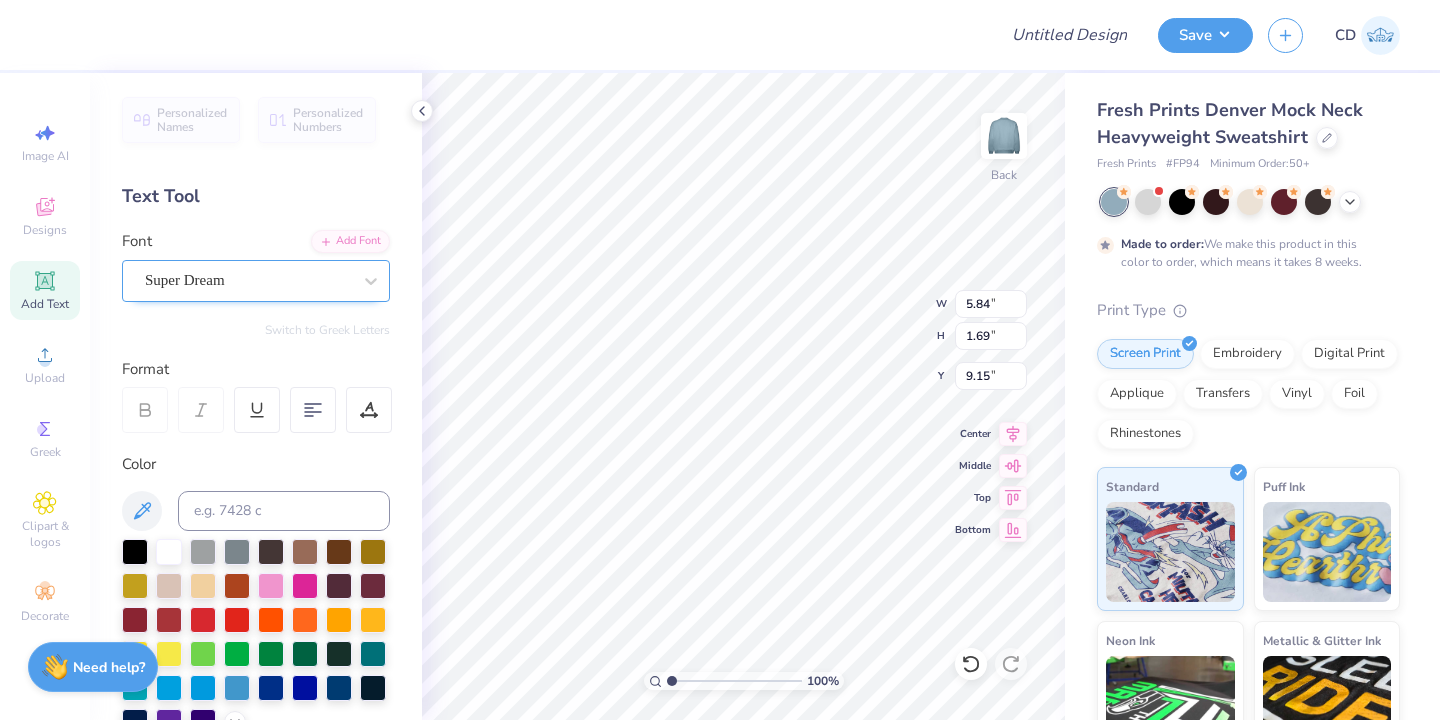type on "ZTA" 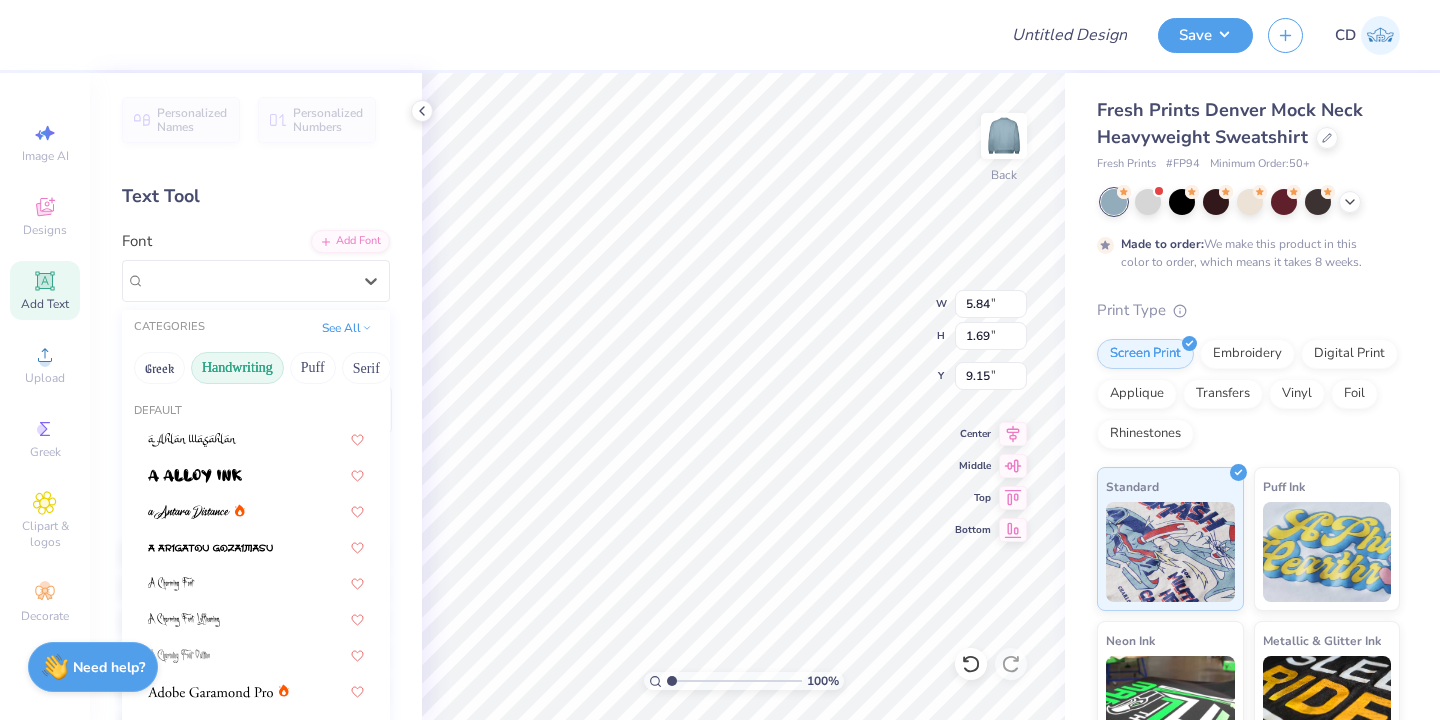 click on "Handwriting" at bounding box center (237, 368) 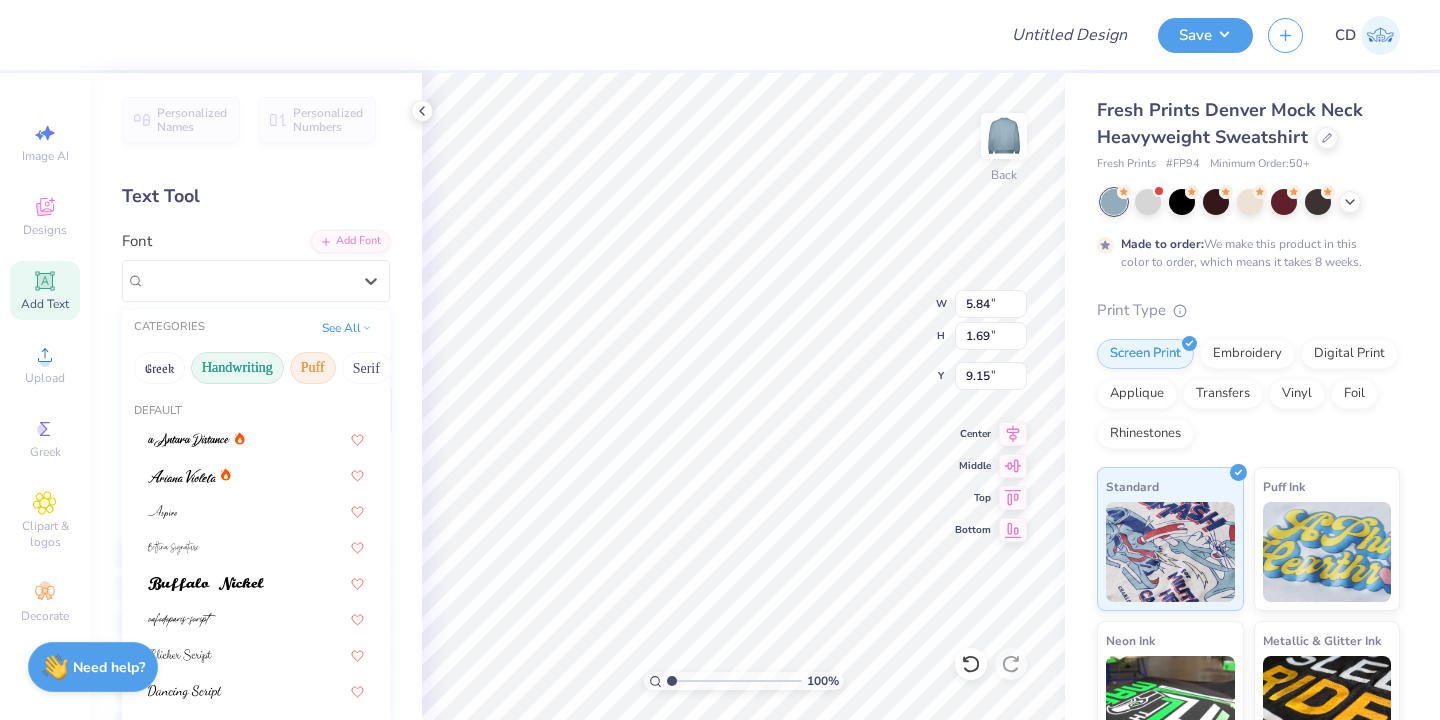 click on "Puff" at bounding box center (313, 368) 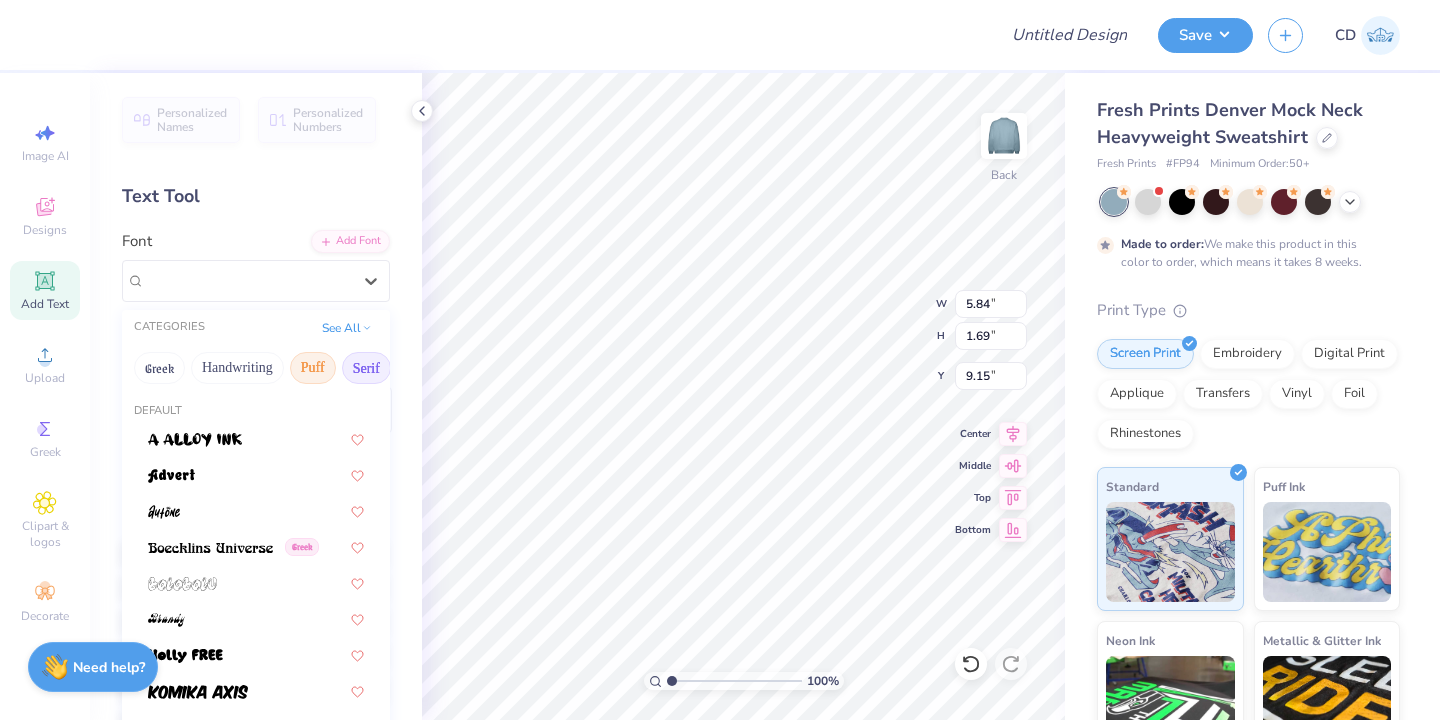 click on "Serif" at bounding box center [366, 368] 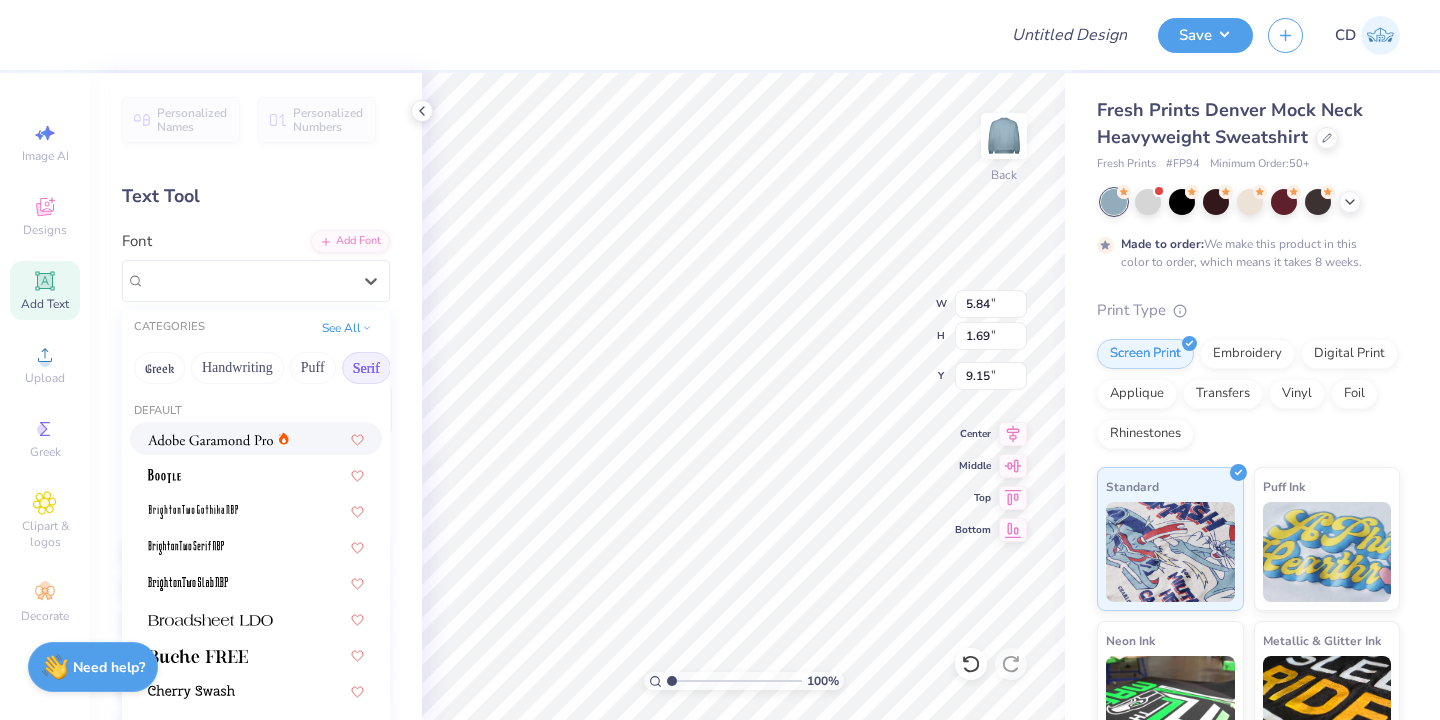 click at bounding box center [210, 440] 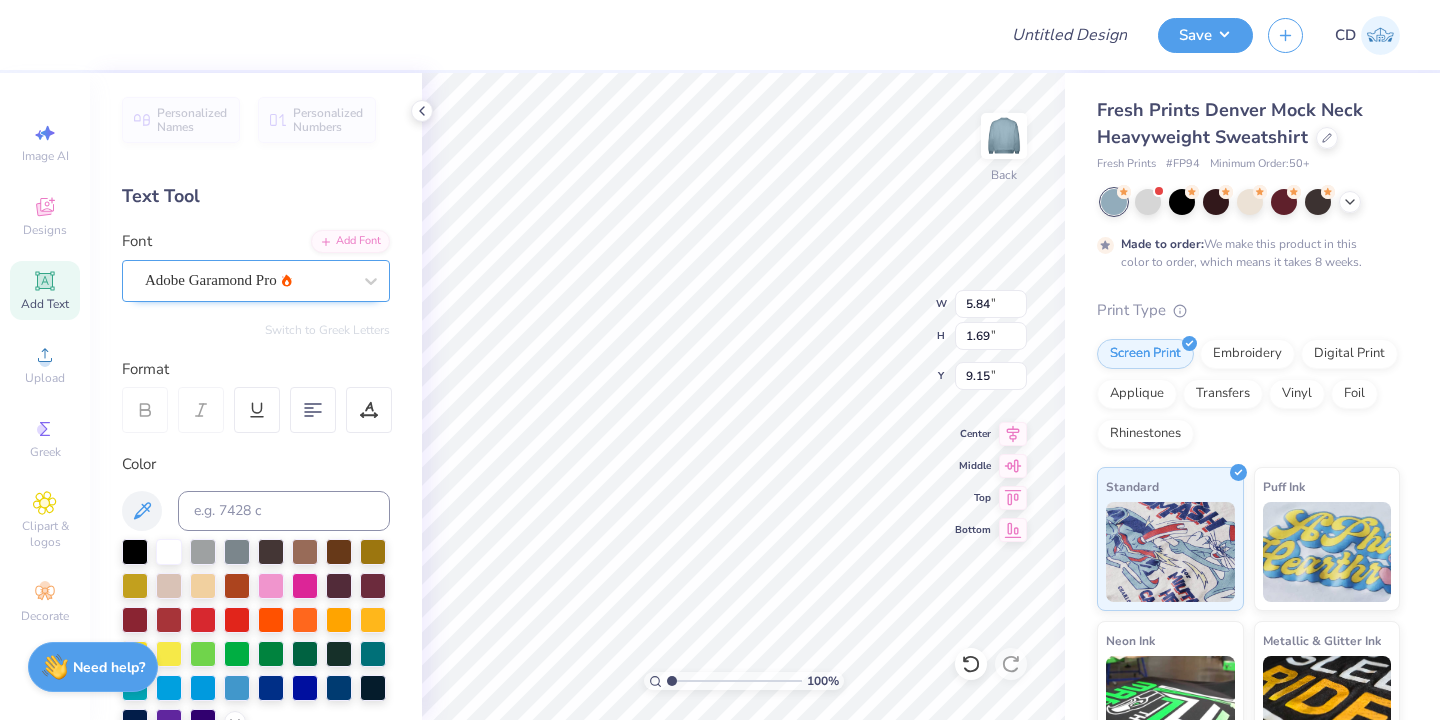 click on "Adobe Garamond Pro" at bounding box center [248, 280] 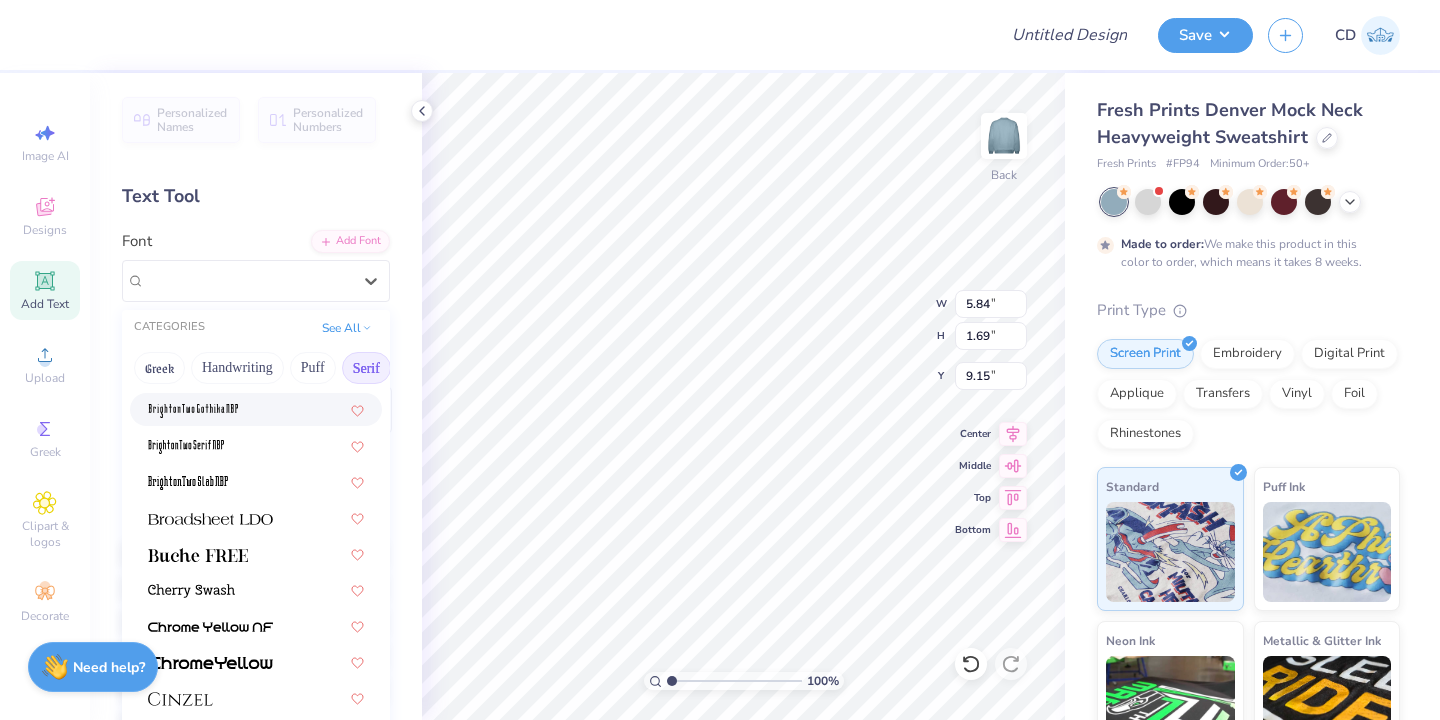 scroll, scrollTop: 103, scrollLeft: 0, axis: vertical 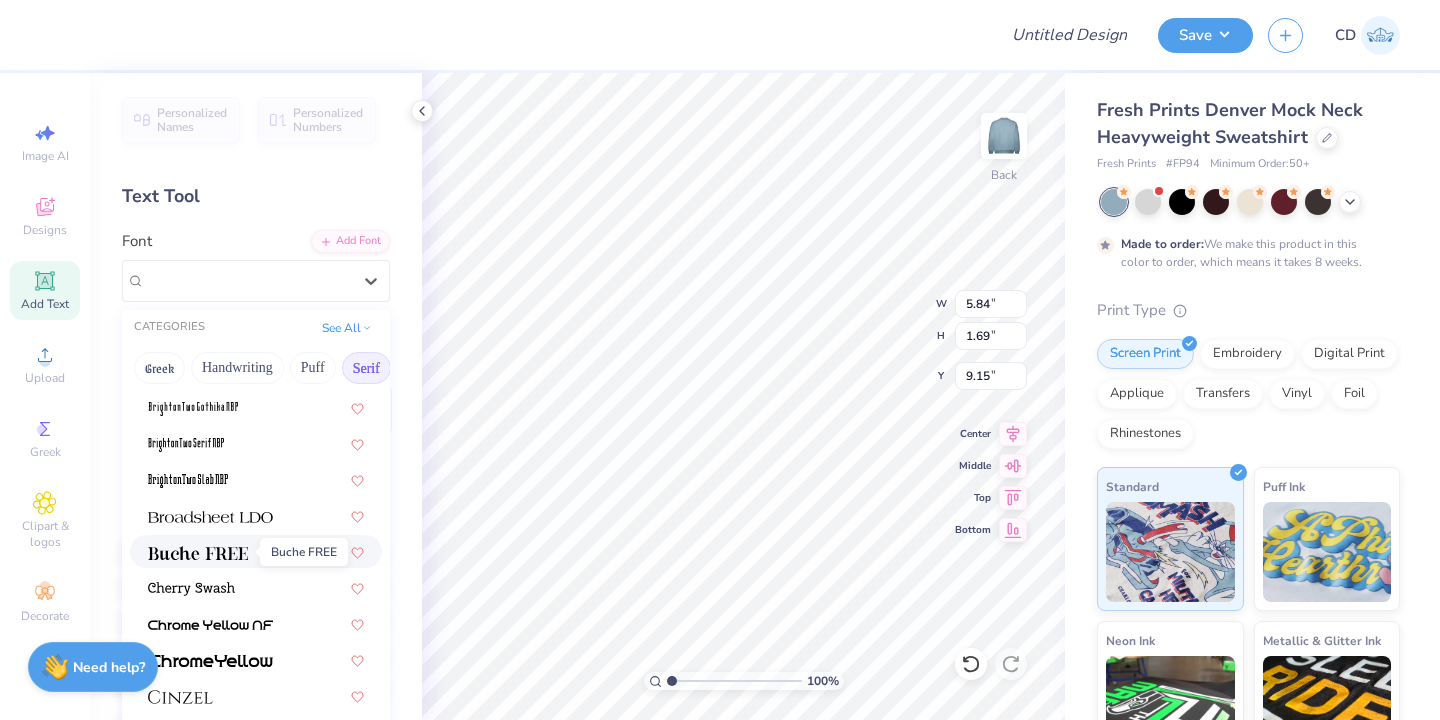 click at bounding box center [198, 551] 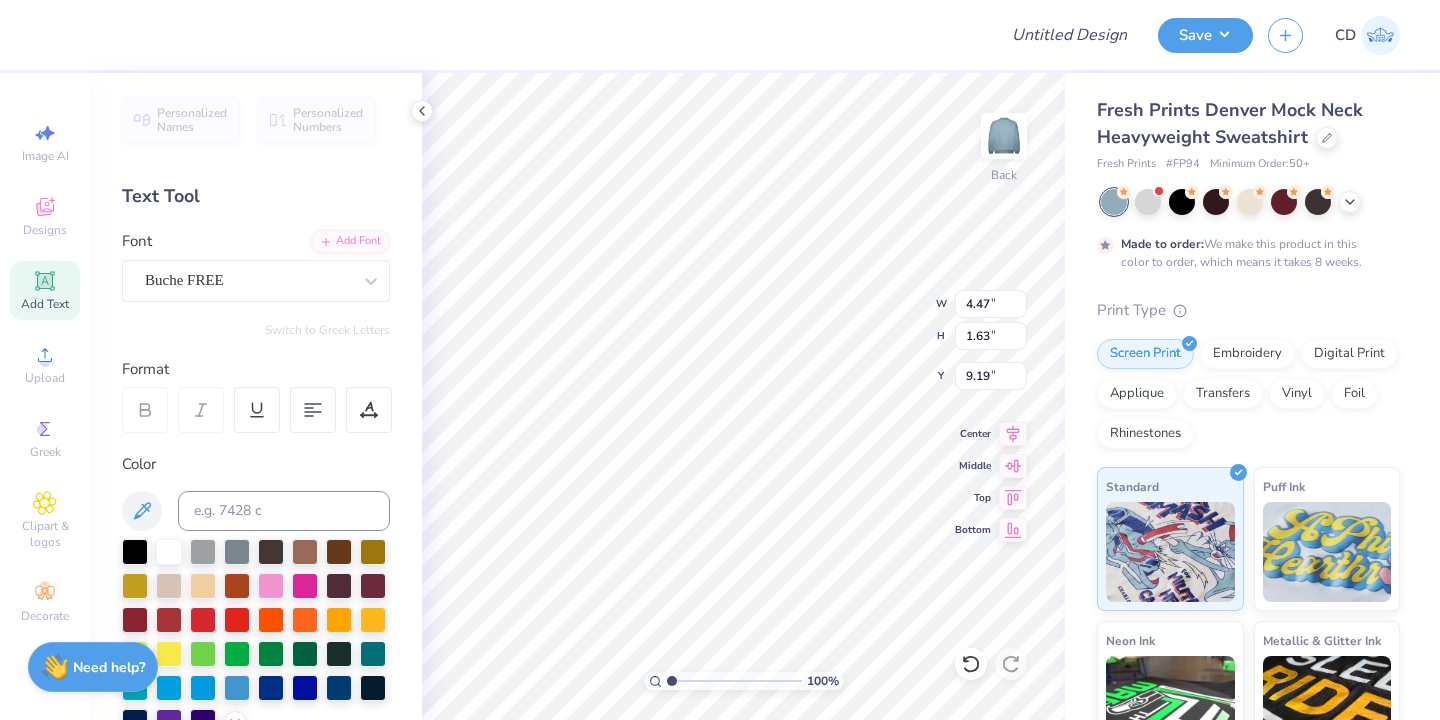 type on "6.47" 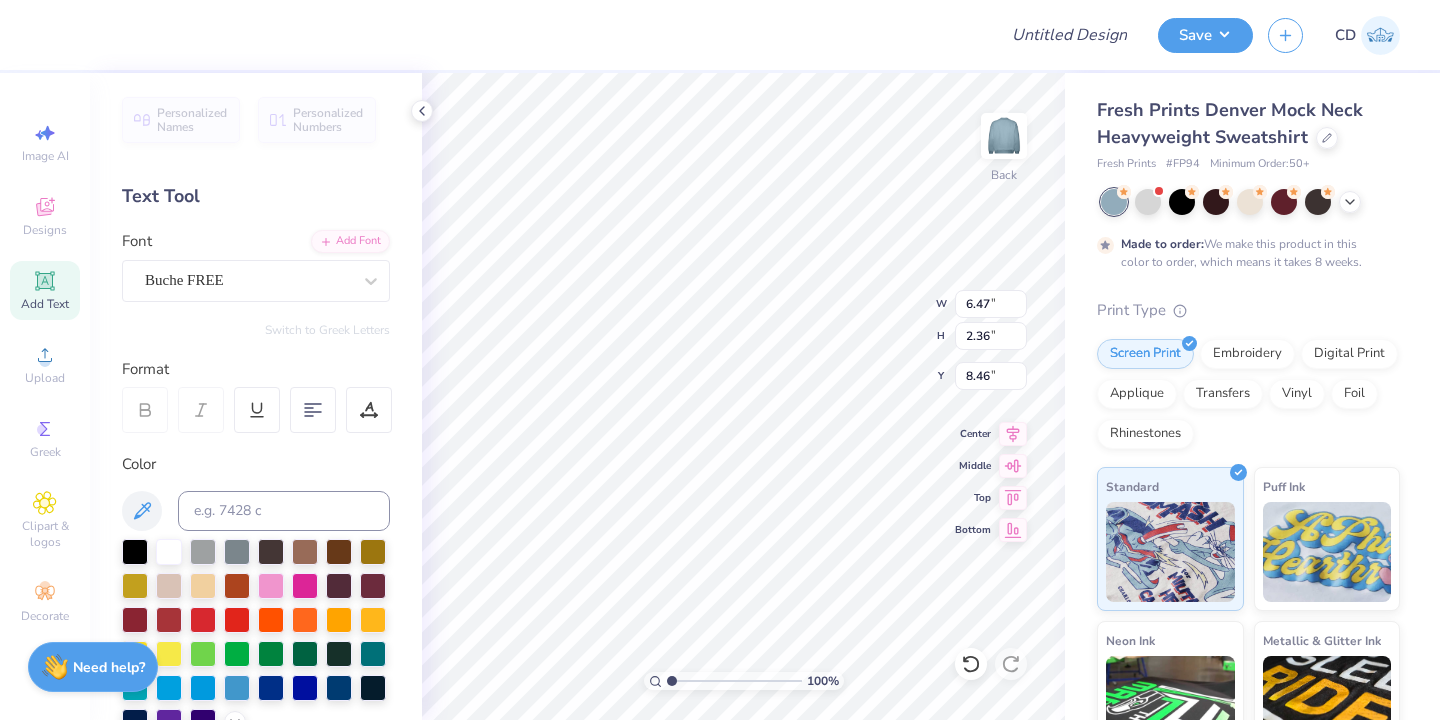 type on "3.00" 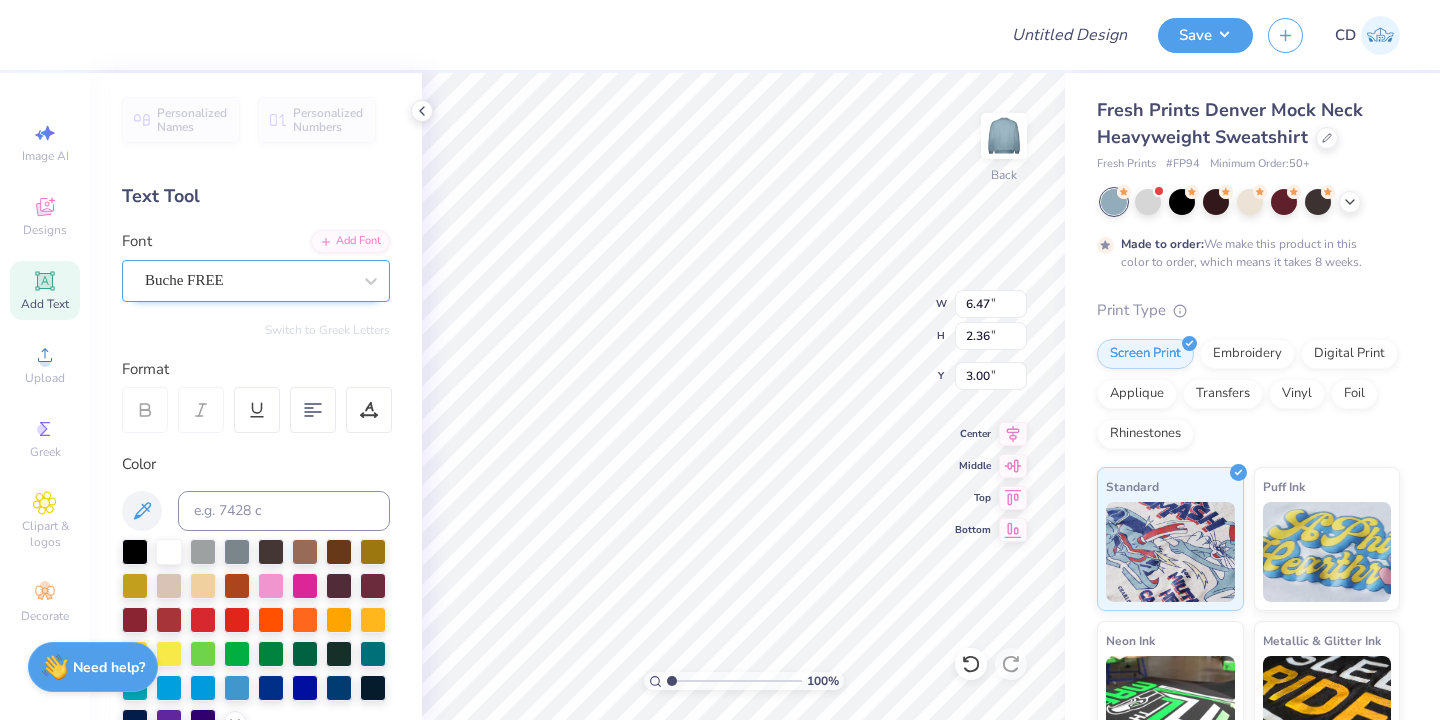 click on "Buche FREE" at bounding box center [248, 280] 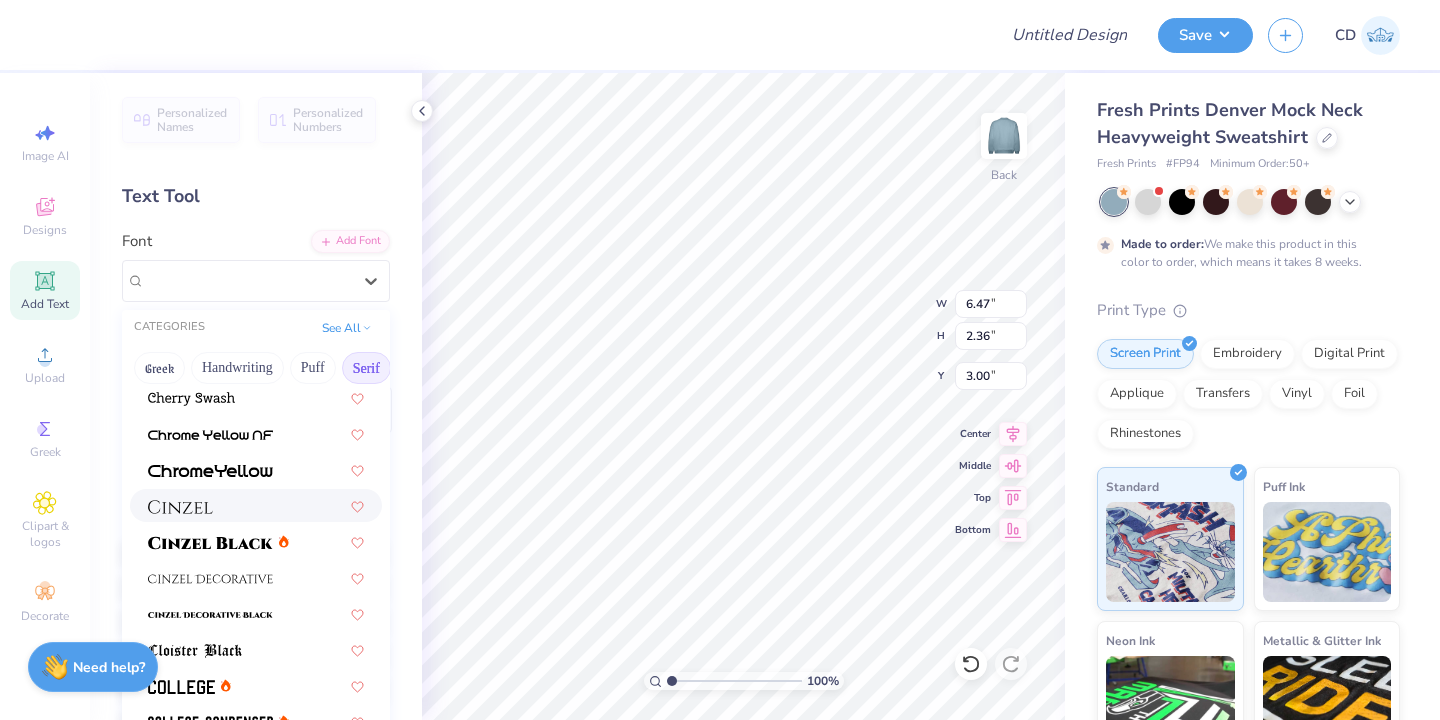 scroll, scrollTop: 292, scrollLeft: 0, axis: vertical 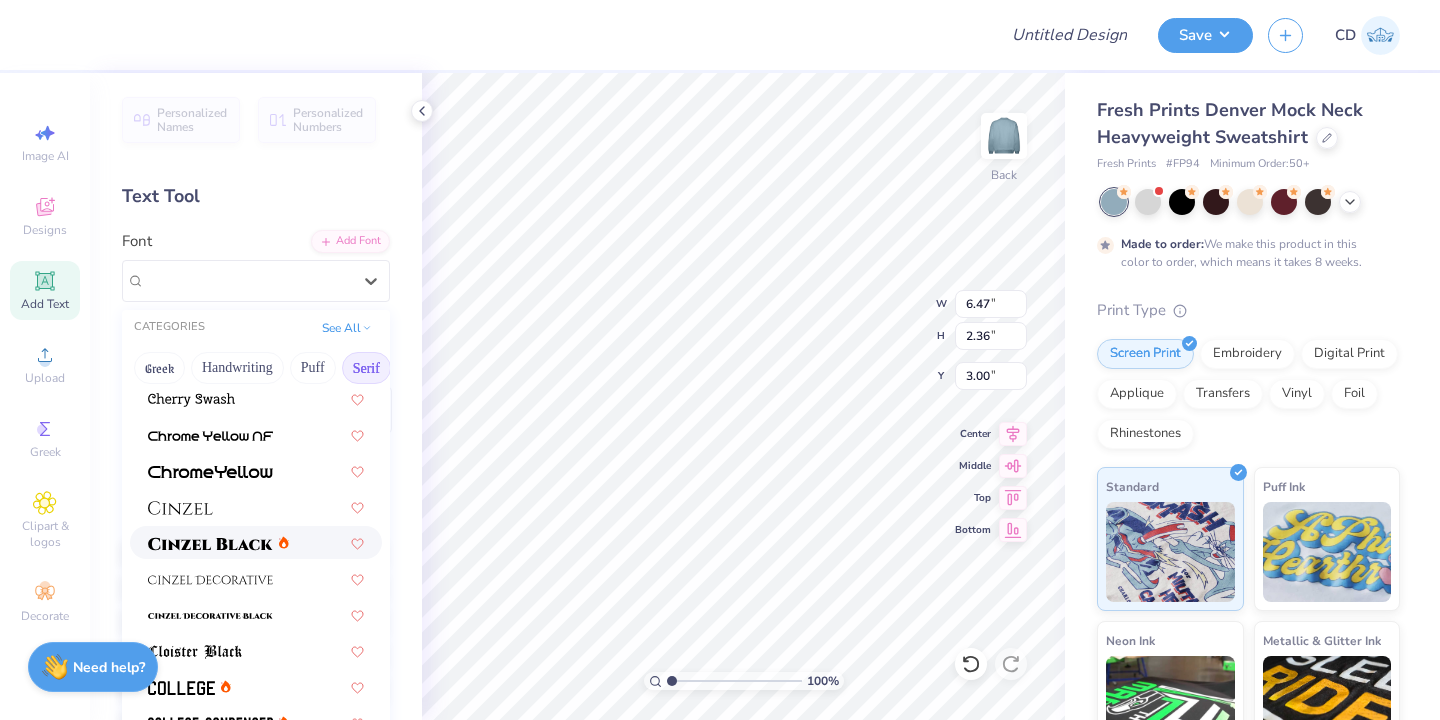 click at bounding box center [210, 544] 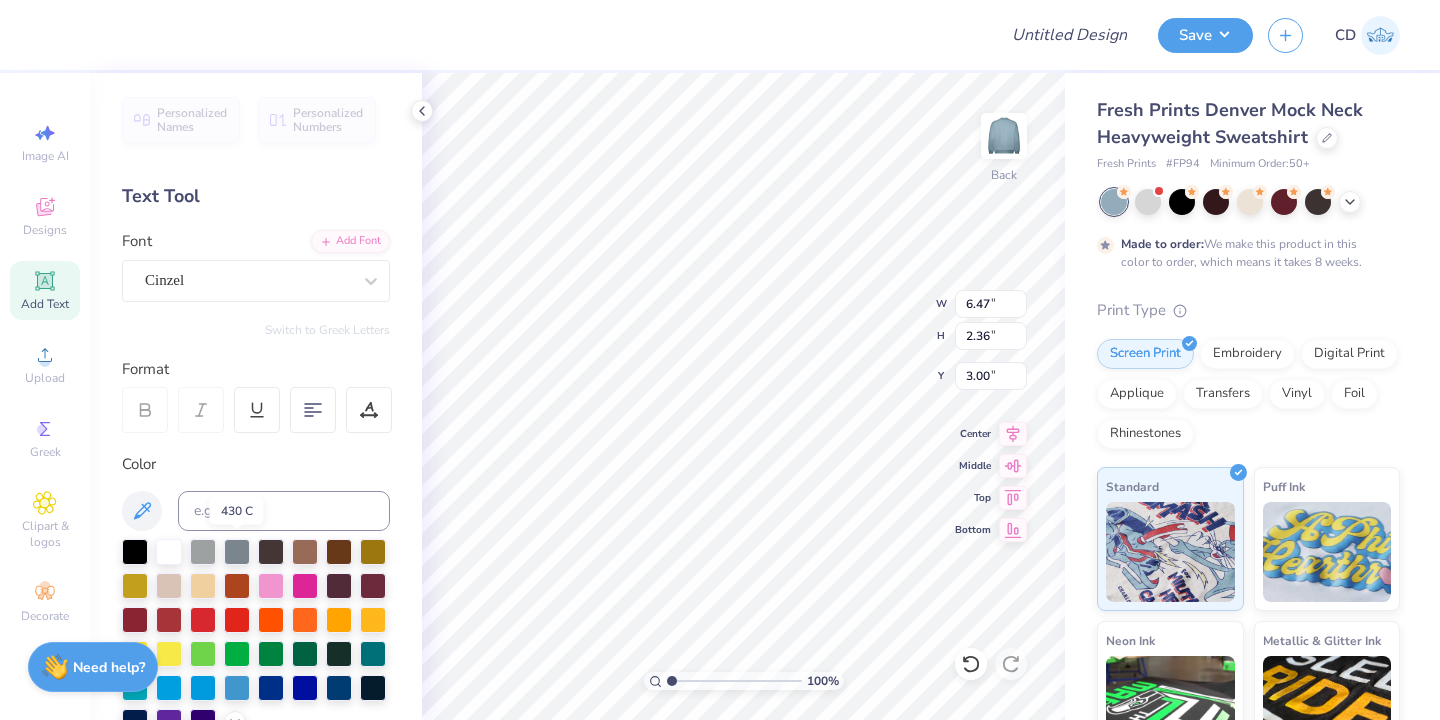 type on "6.96" 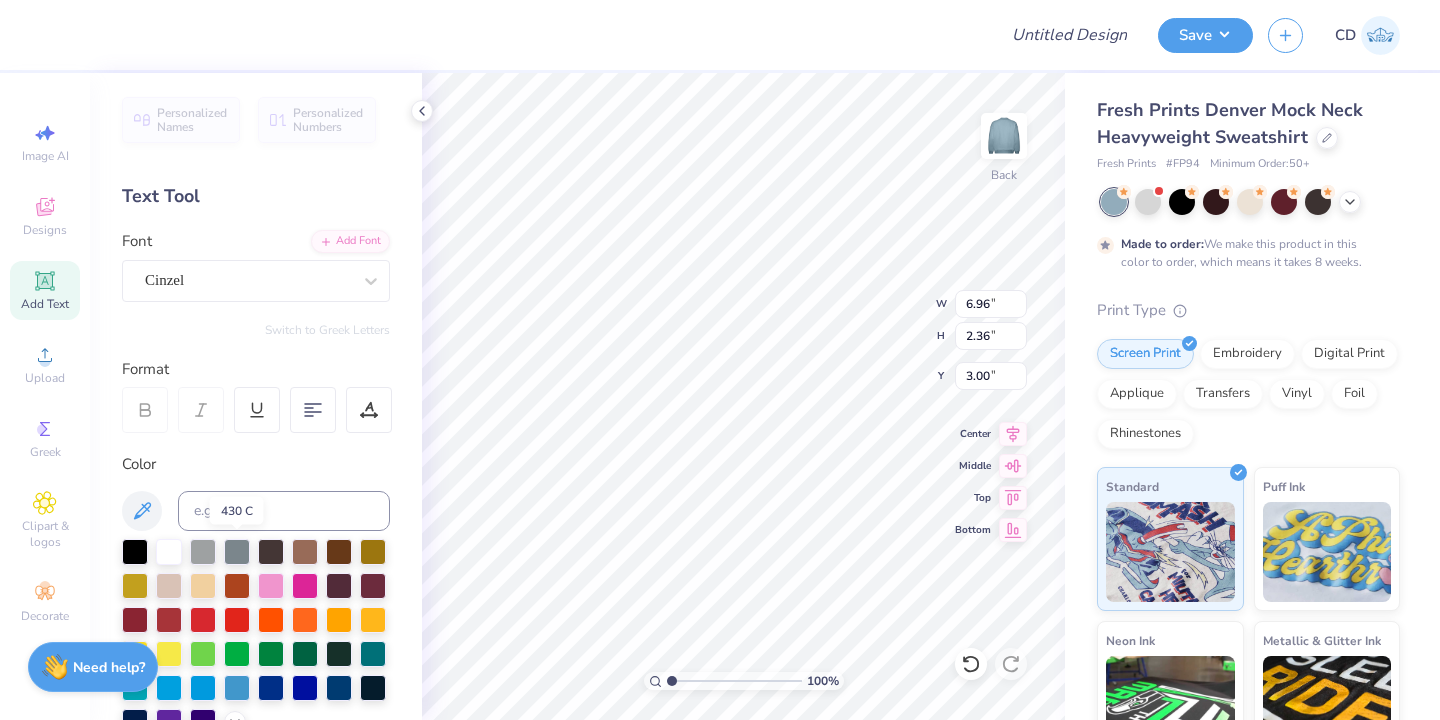 type on "2.53" 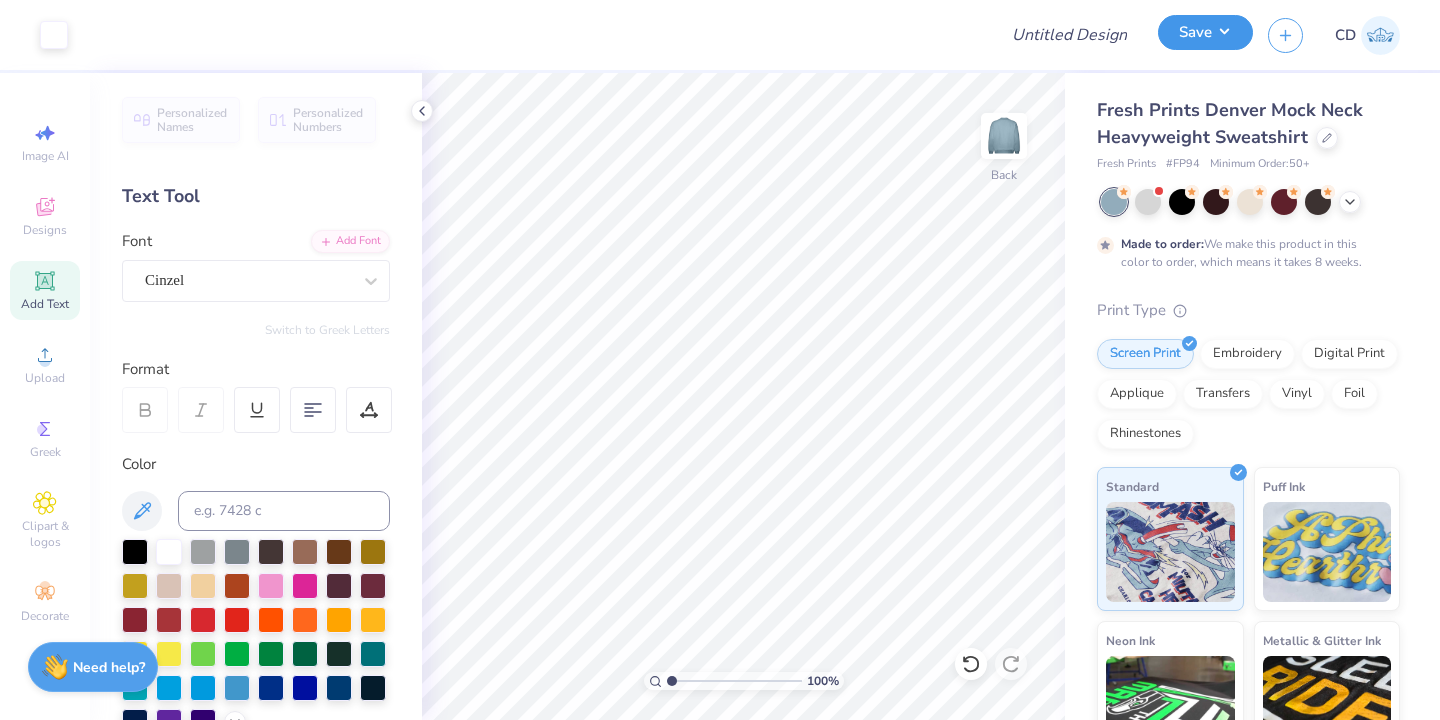 click on "Save" at bounding box center [1205, 32] 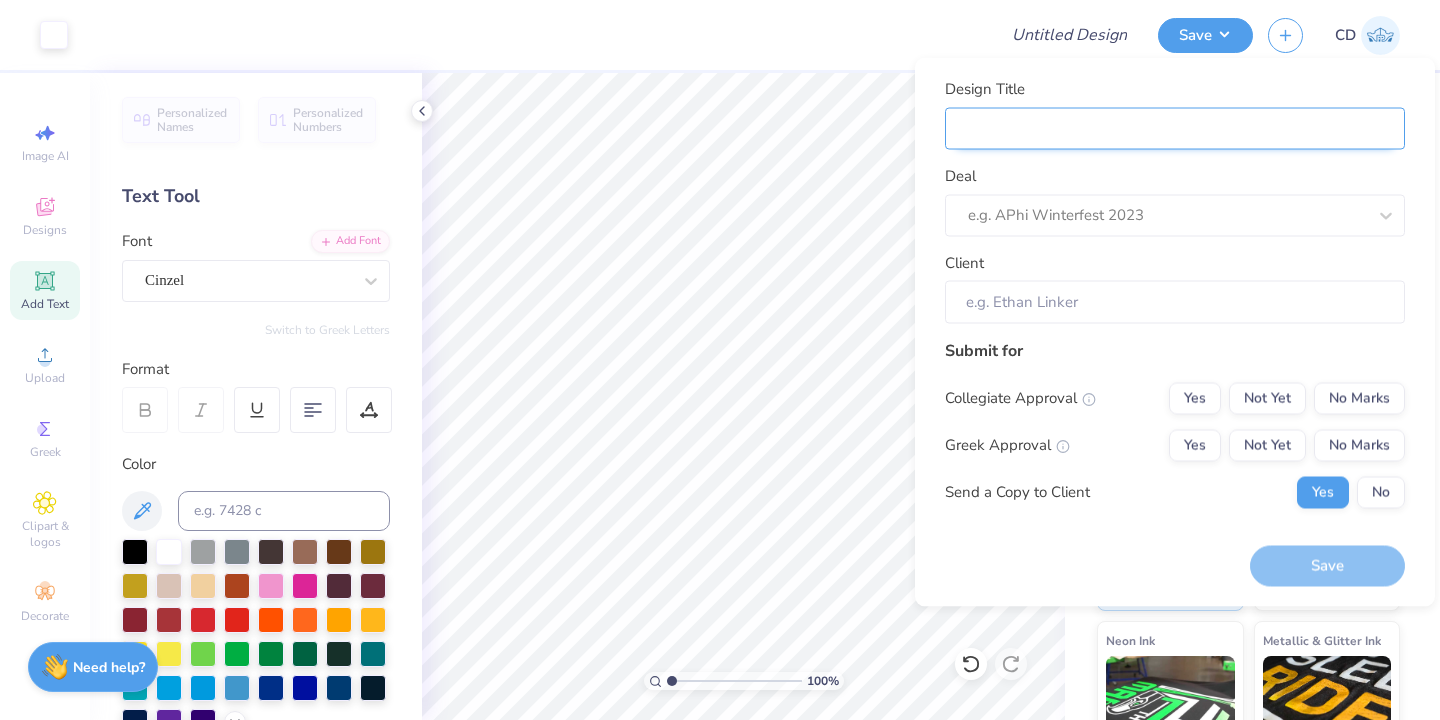 click on "Design Title" at bounding box center (1175, 128) 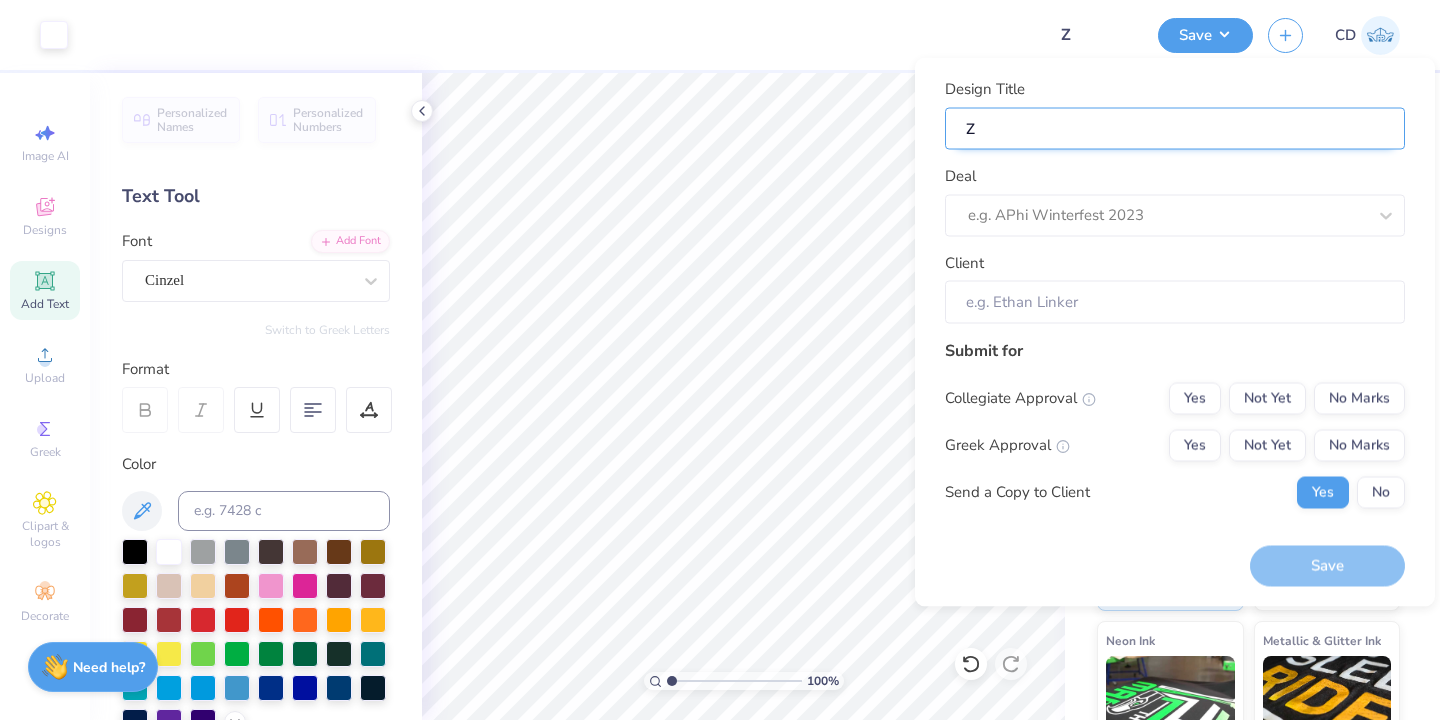 type on "ZT" 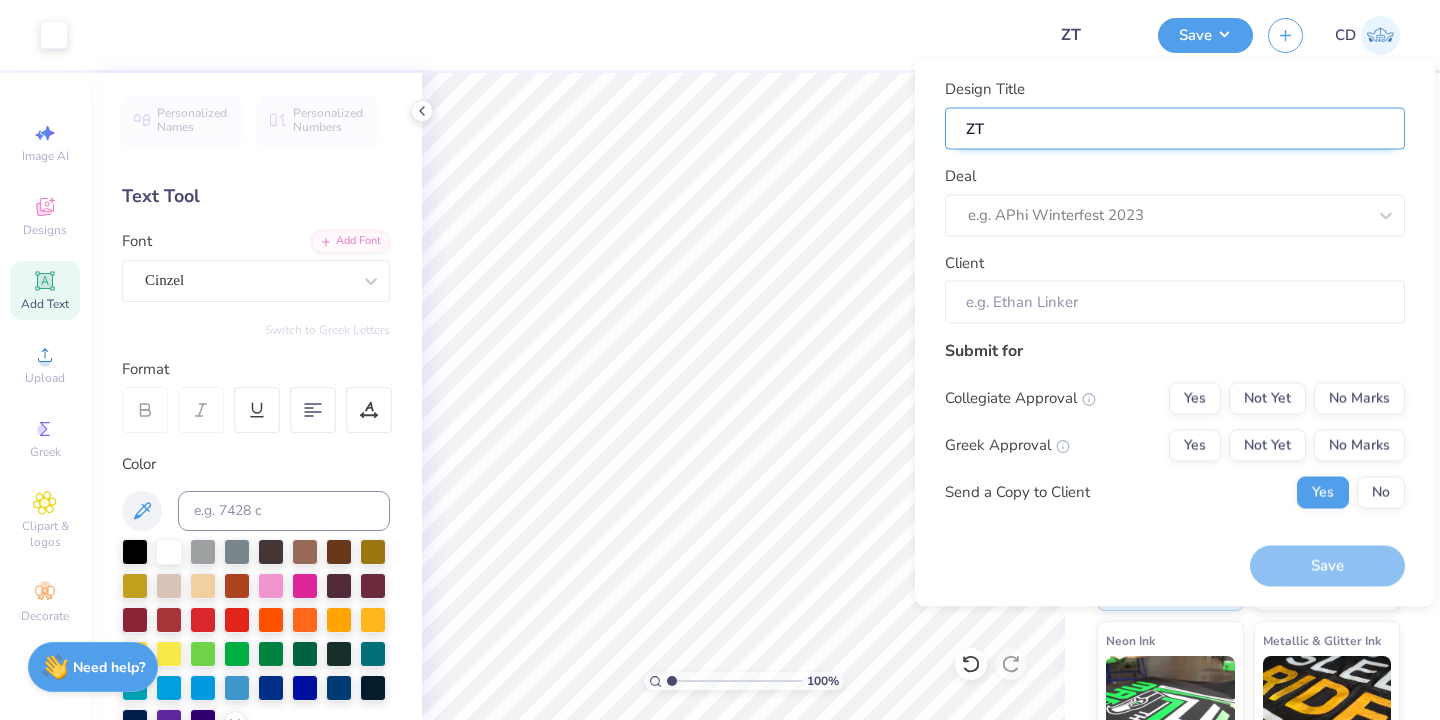 type on "ZTA" 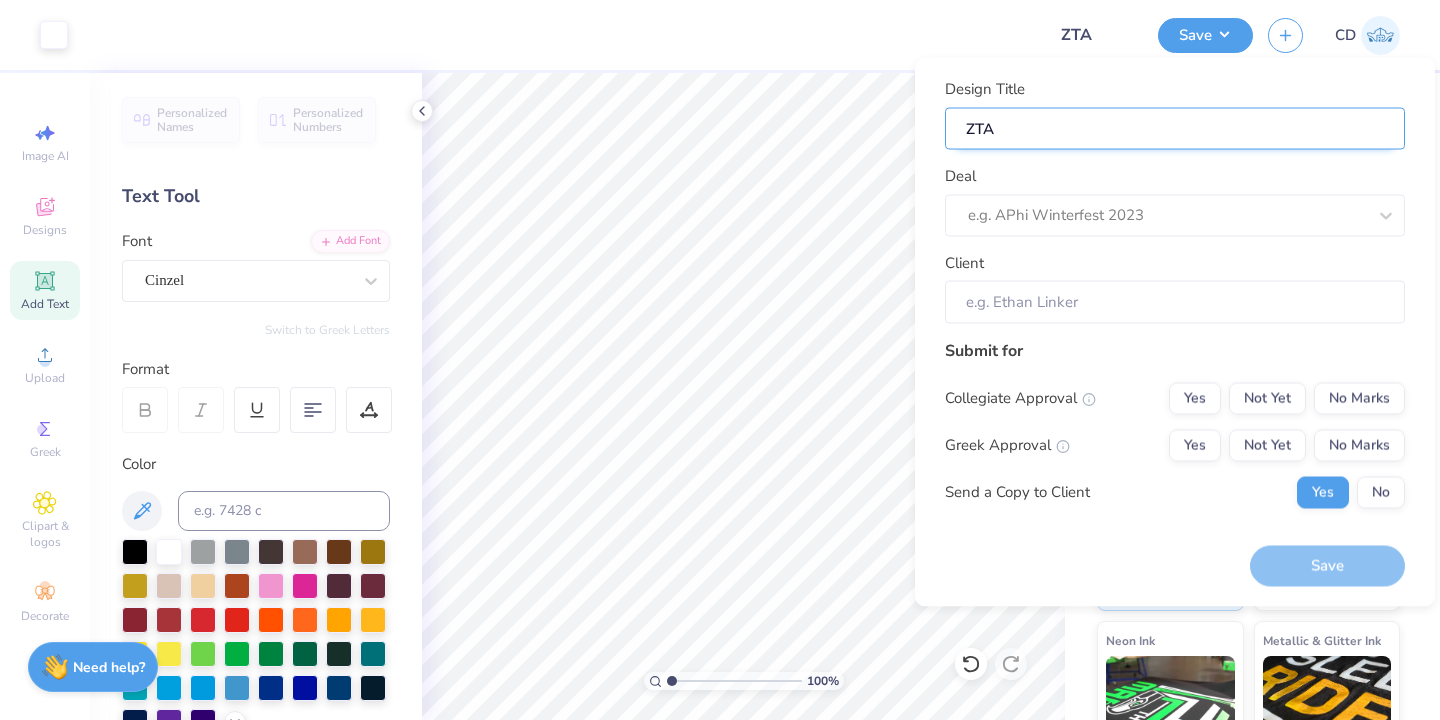 type on "ZTA" 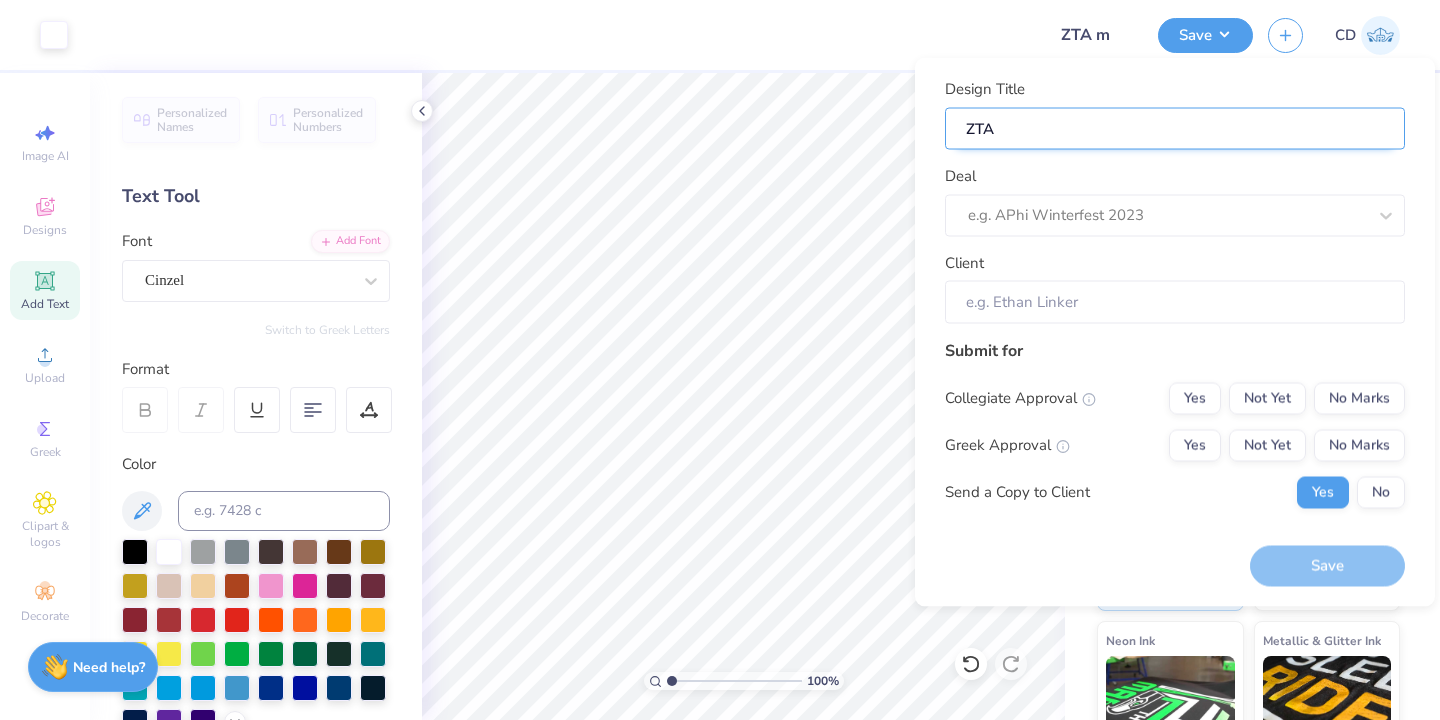 type on "ZTA m" 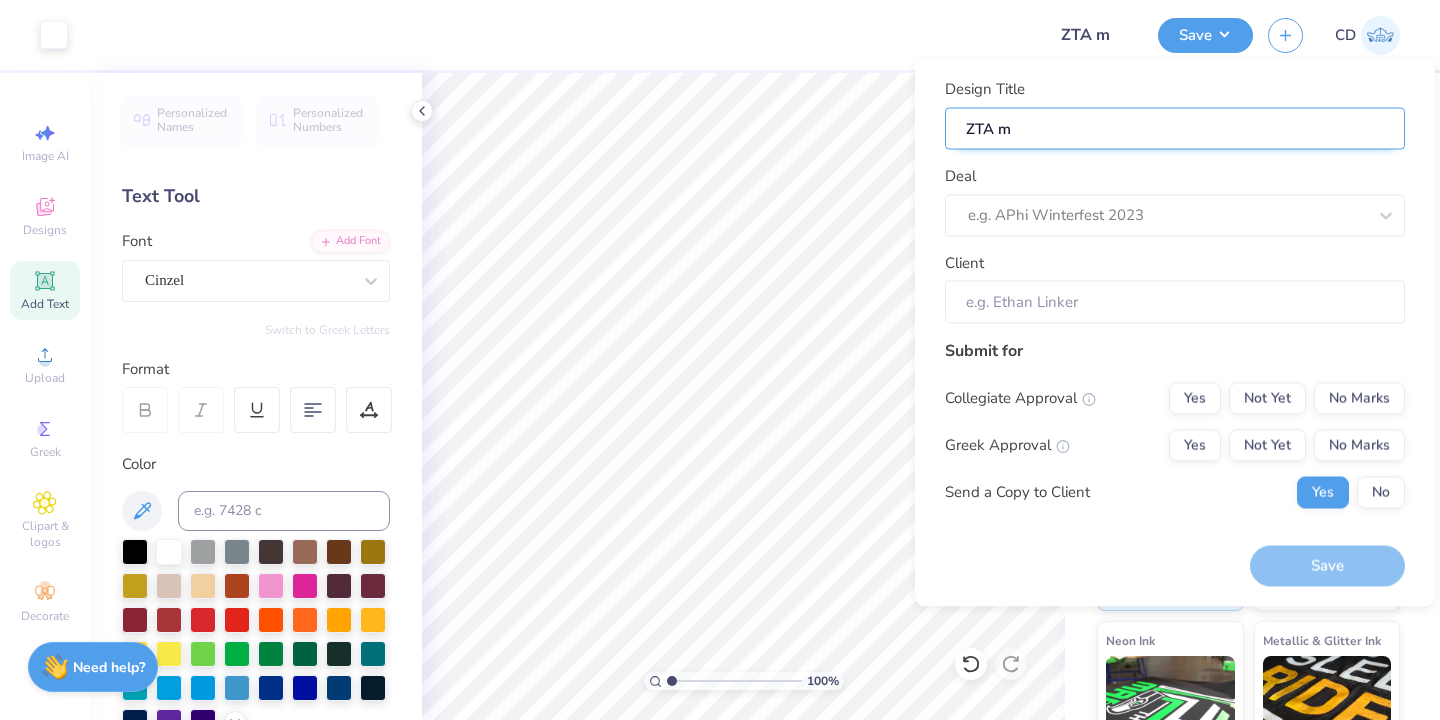 type on "ZTA mo" 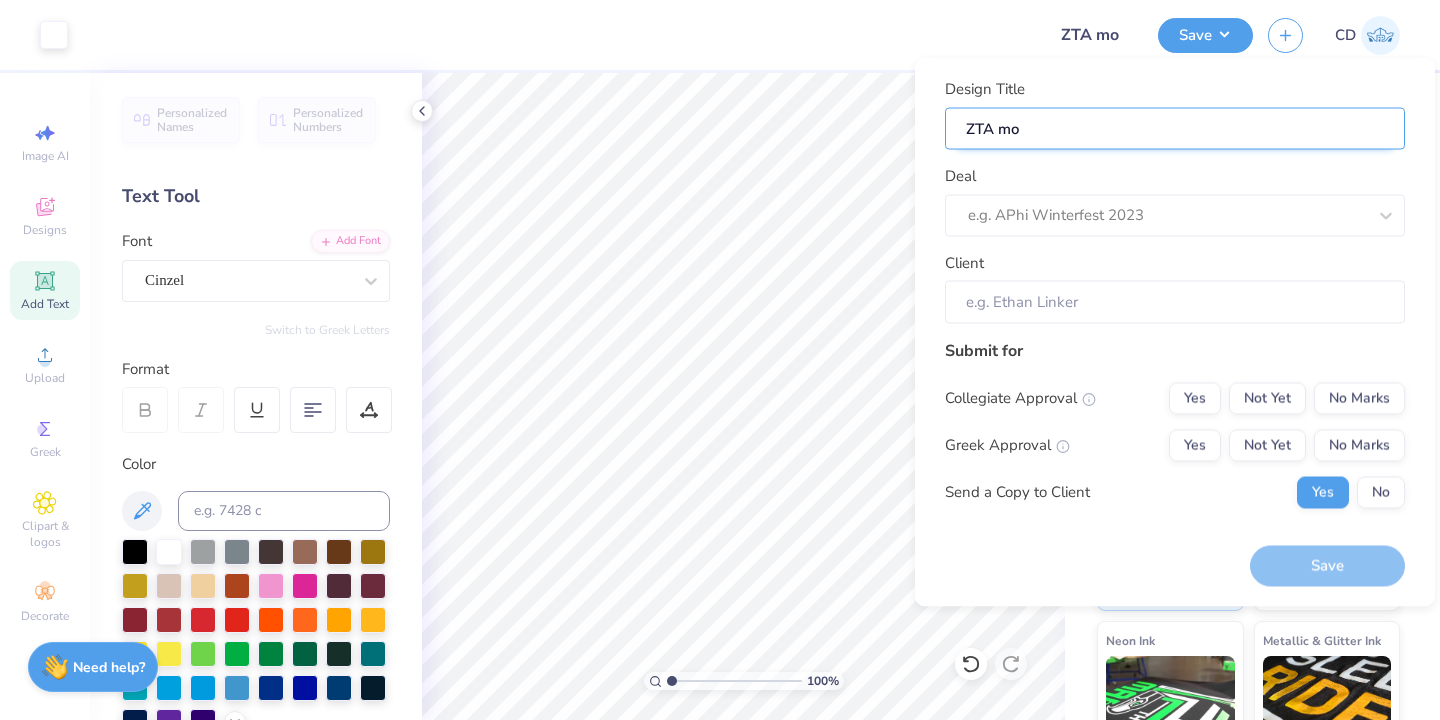 type on "ZTA moc" 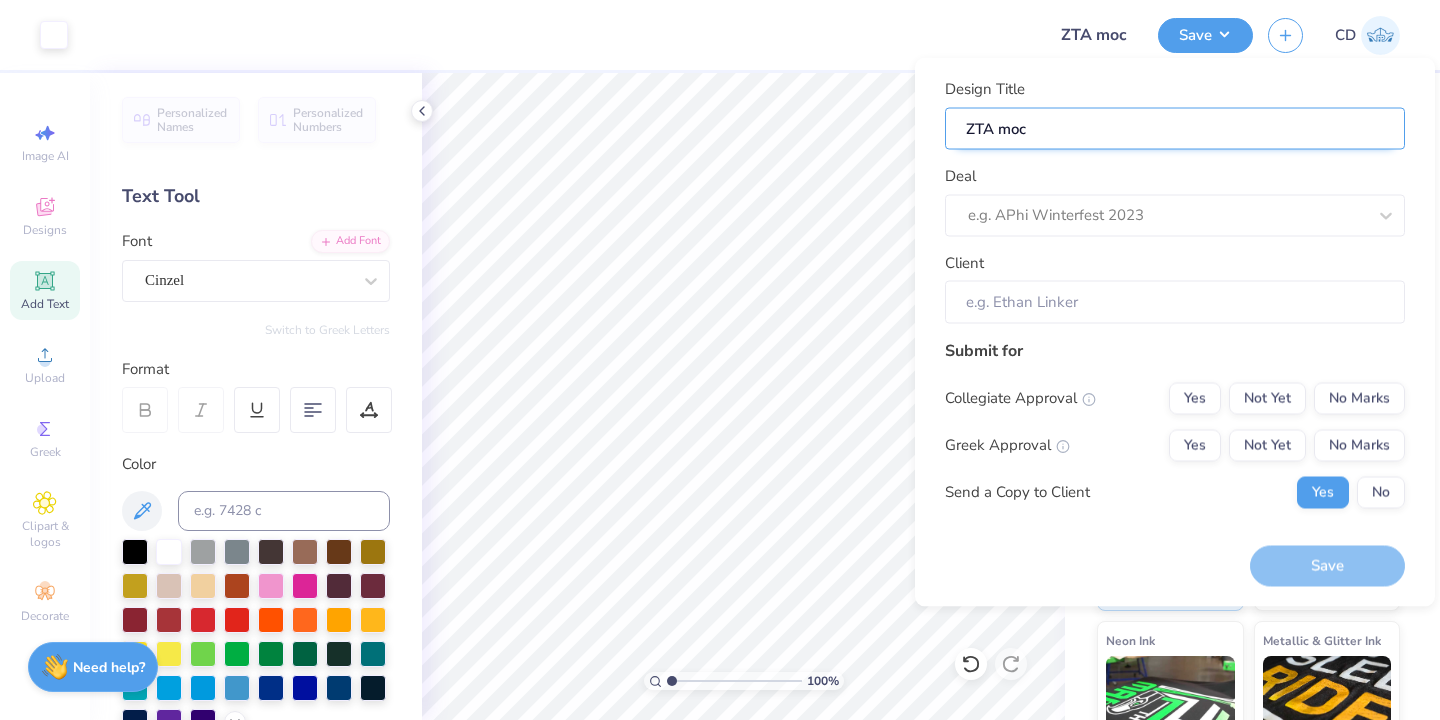 type on "ZTA mock" 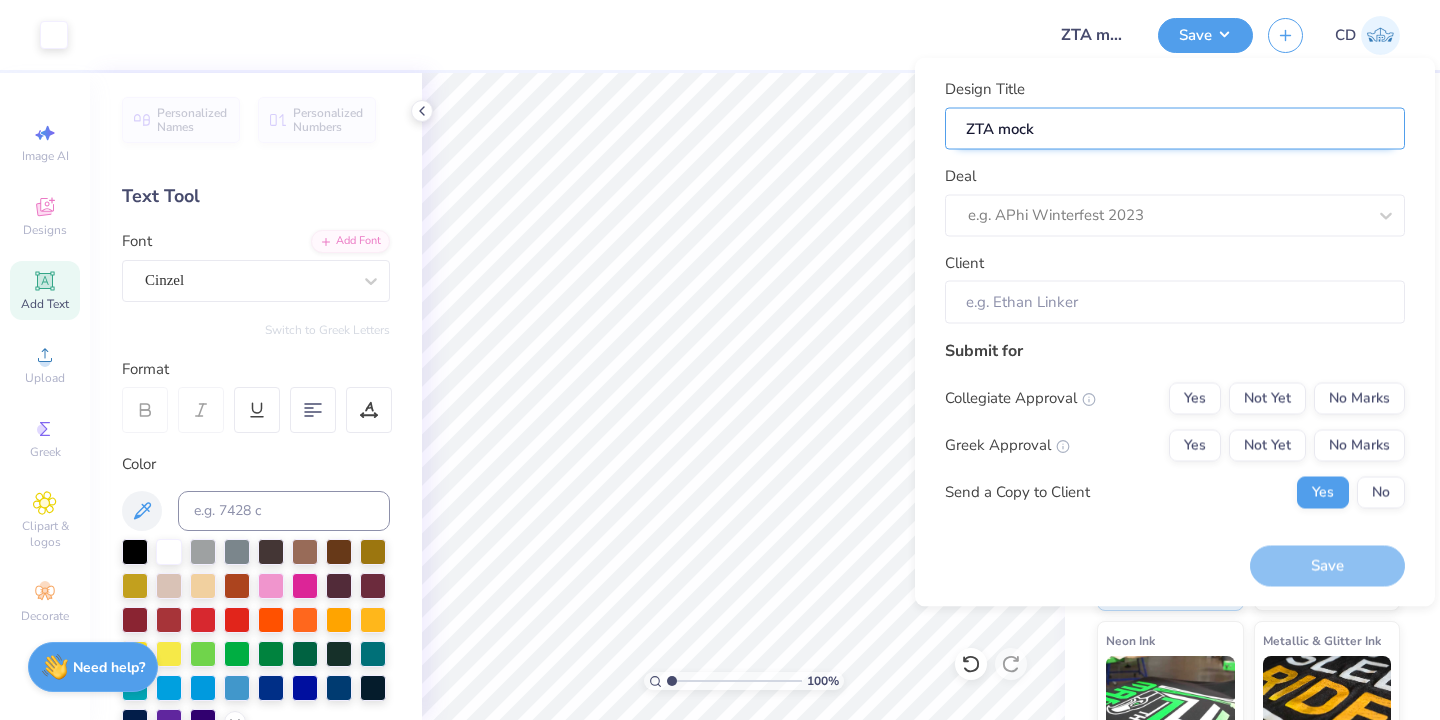 type on "ZTA mockn" 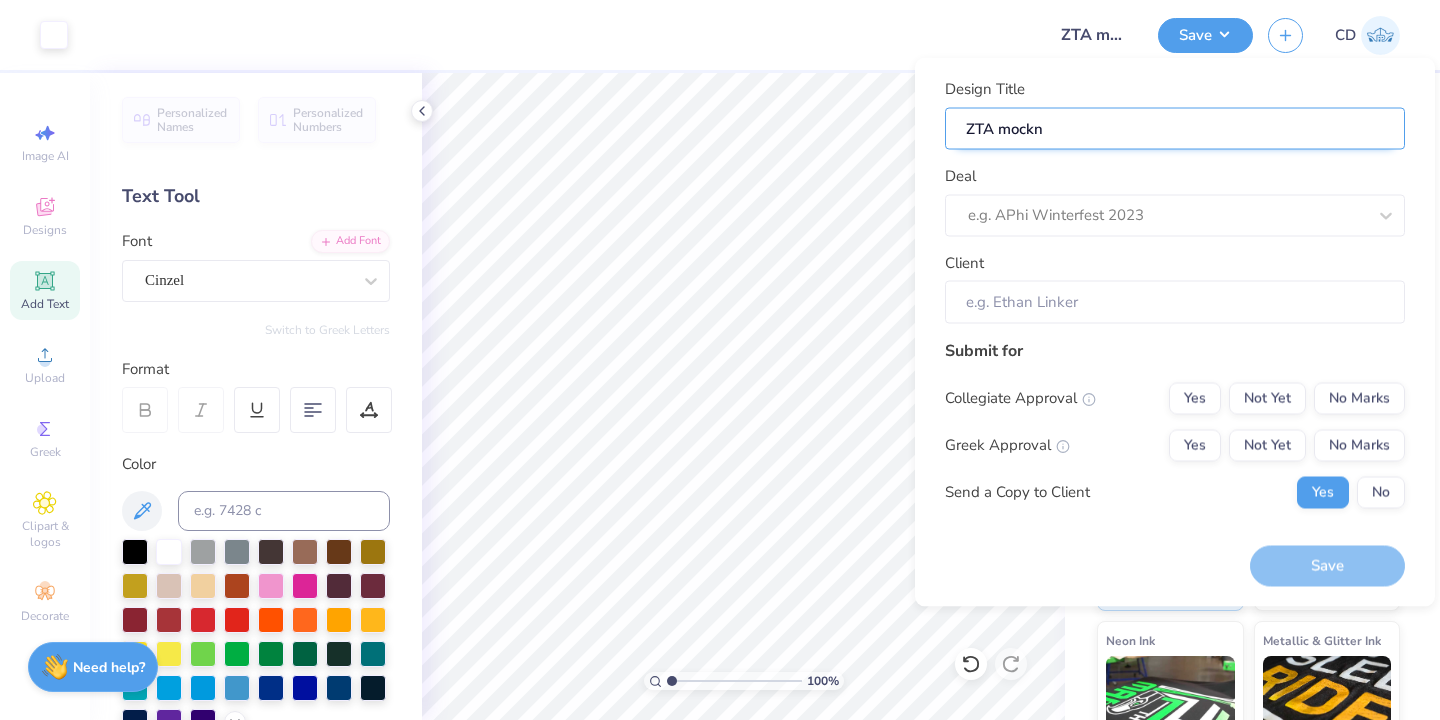 type on "ZTA mockne" 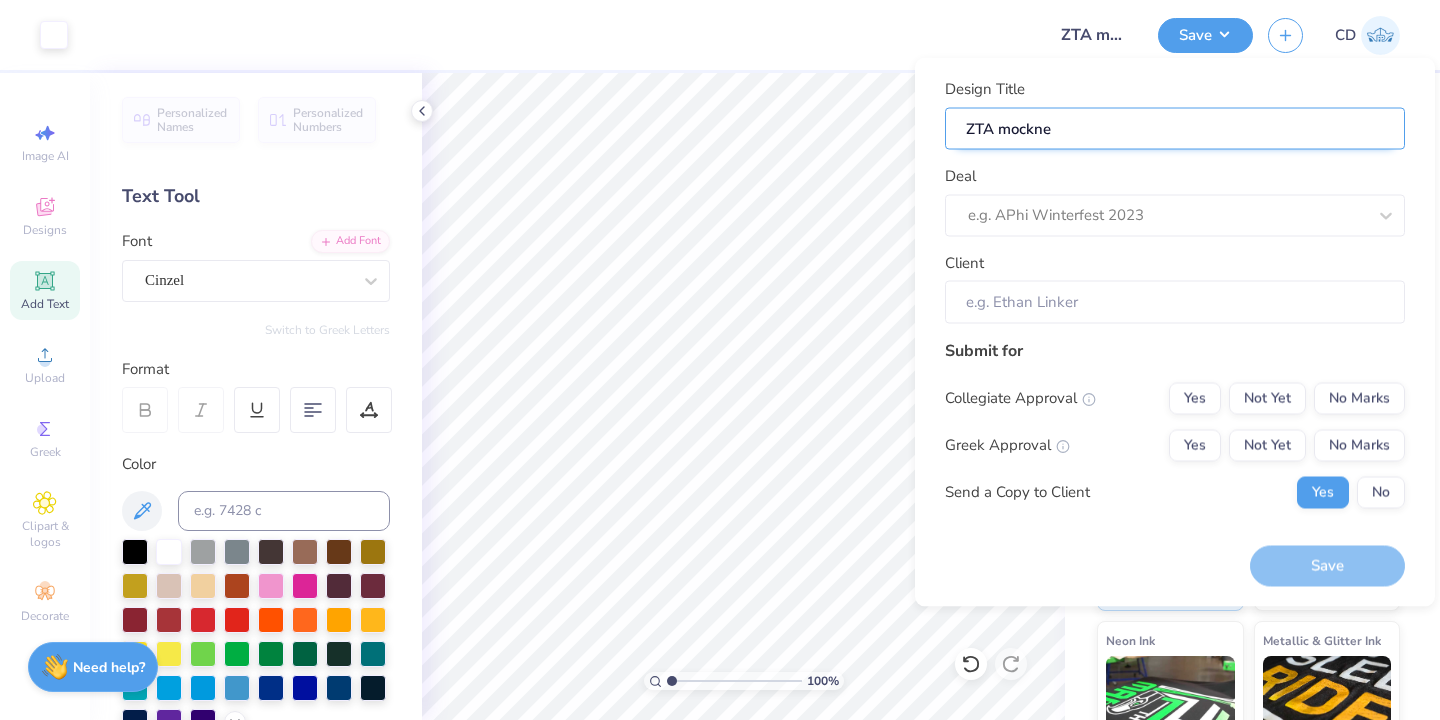 type on "ZTA mocknec" 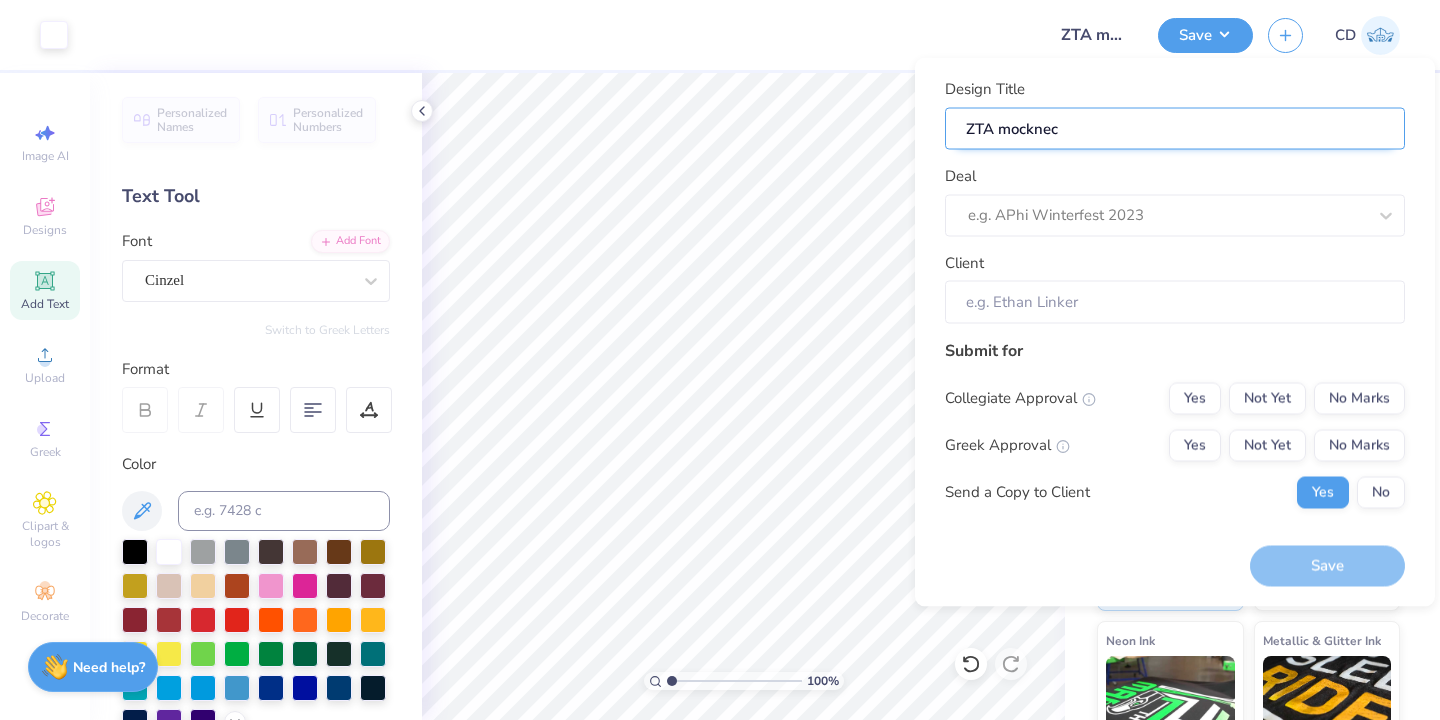 type on "ZTA mockneck" 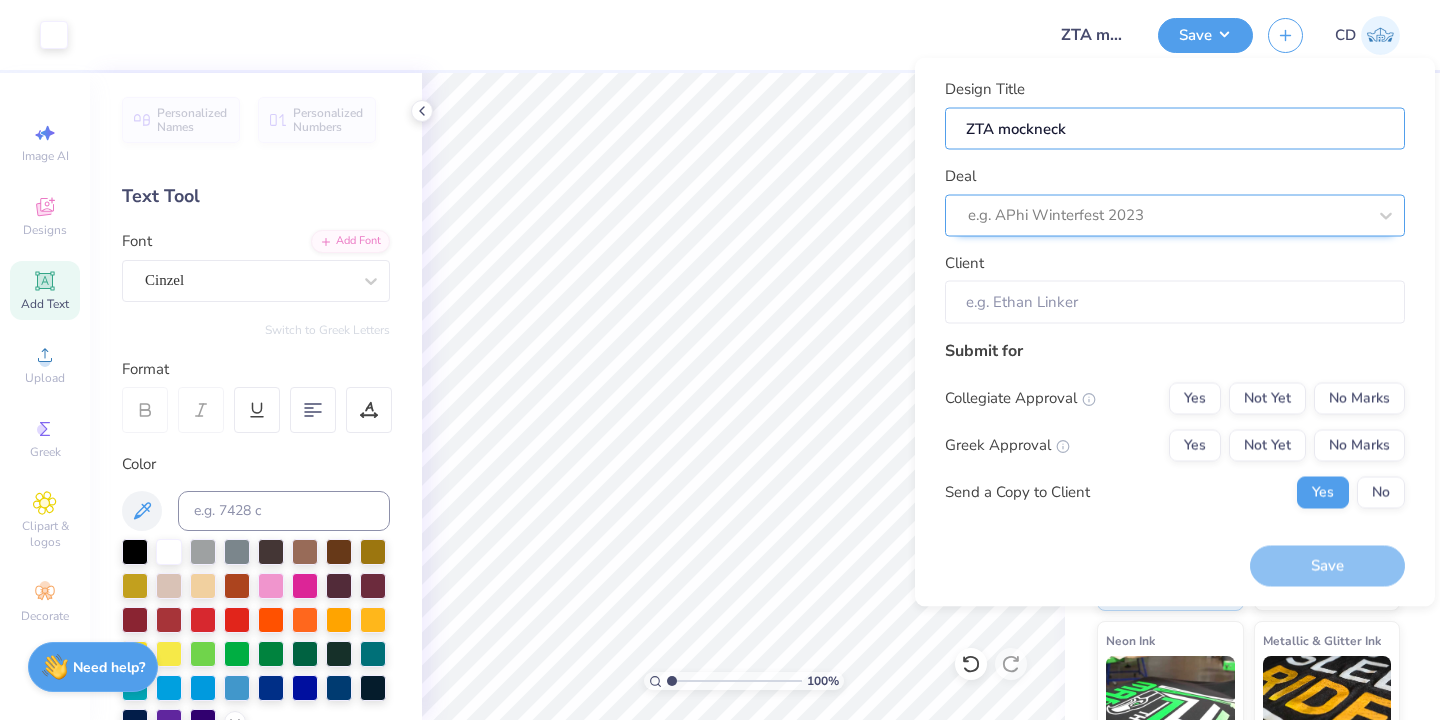 type on "ZTA mockneck" 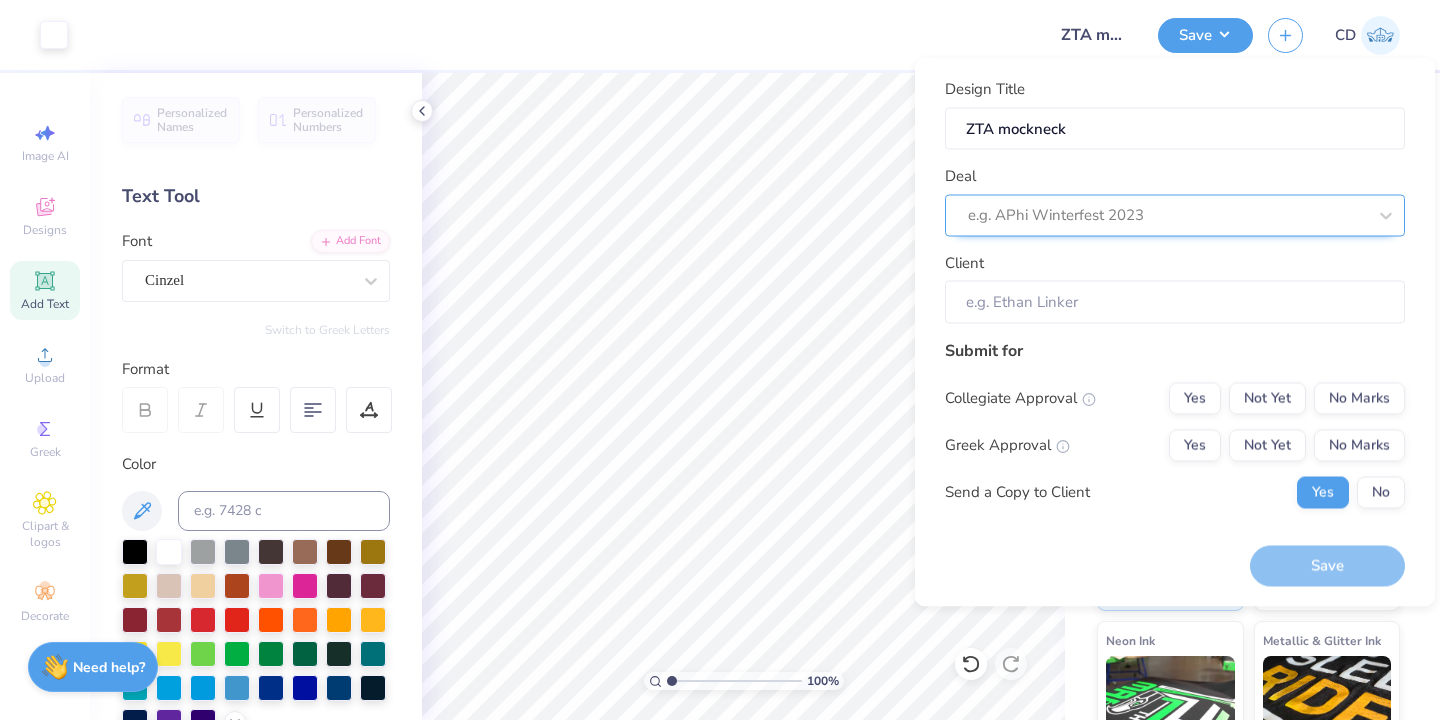 click at bounding box center (1167, 215) 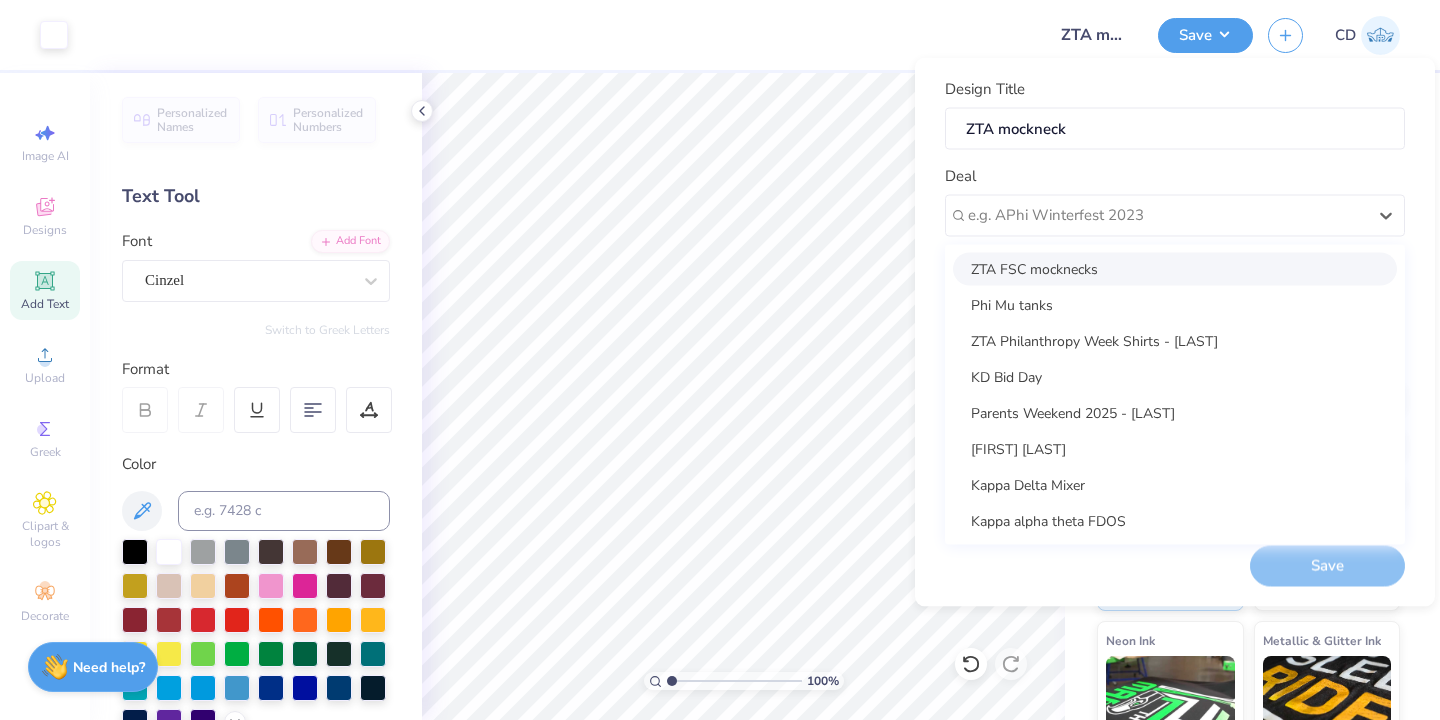 click on "ZTA FSC mocknecks" at bounding box center [1175, 268] 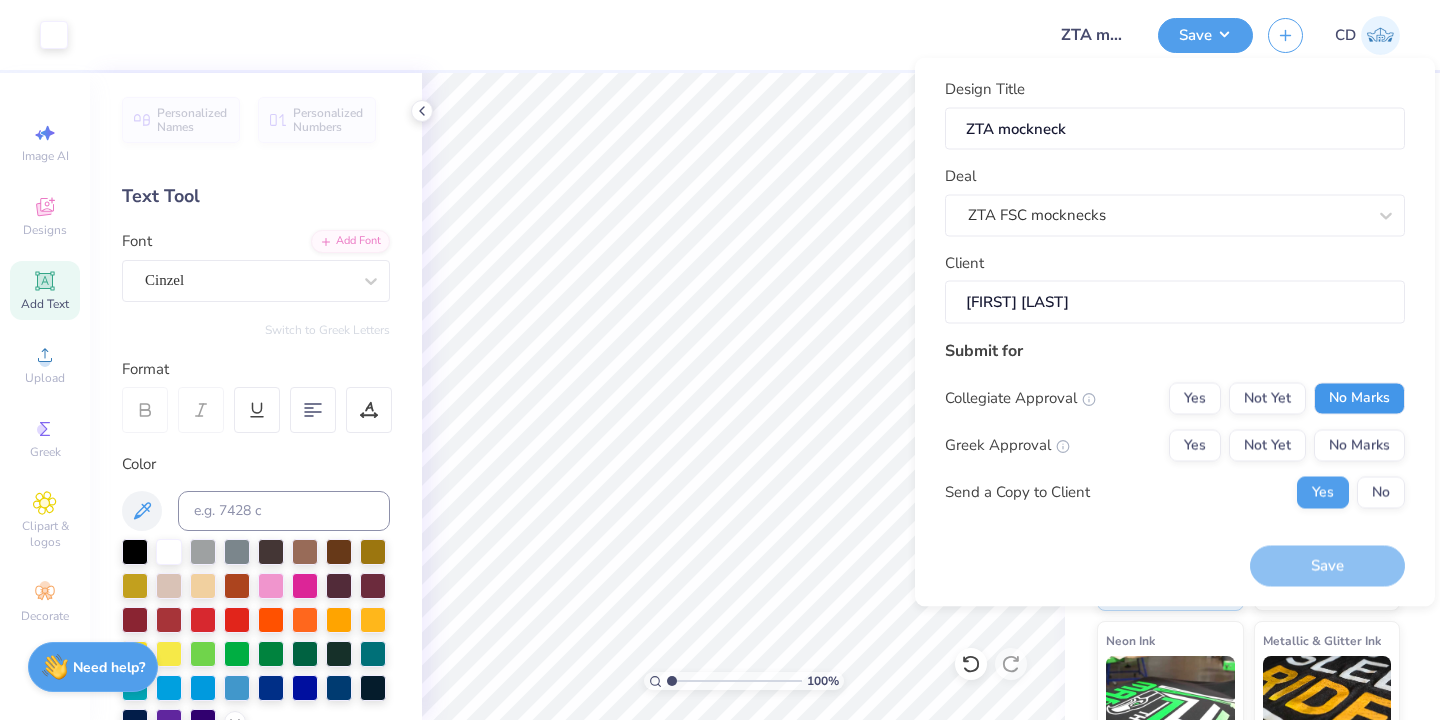 click on "No Marks" at bounding box center [1359, 398] 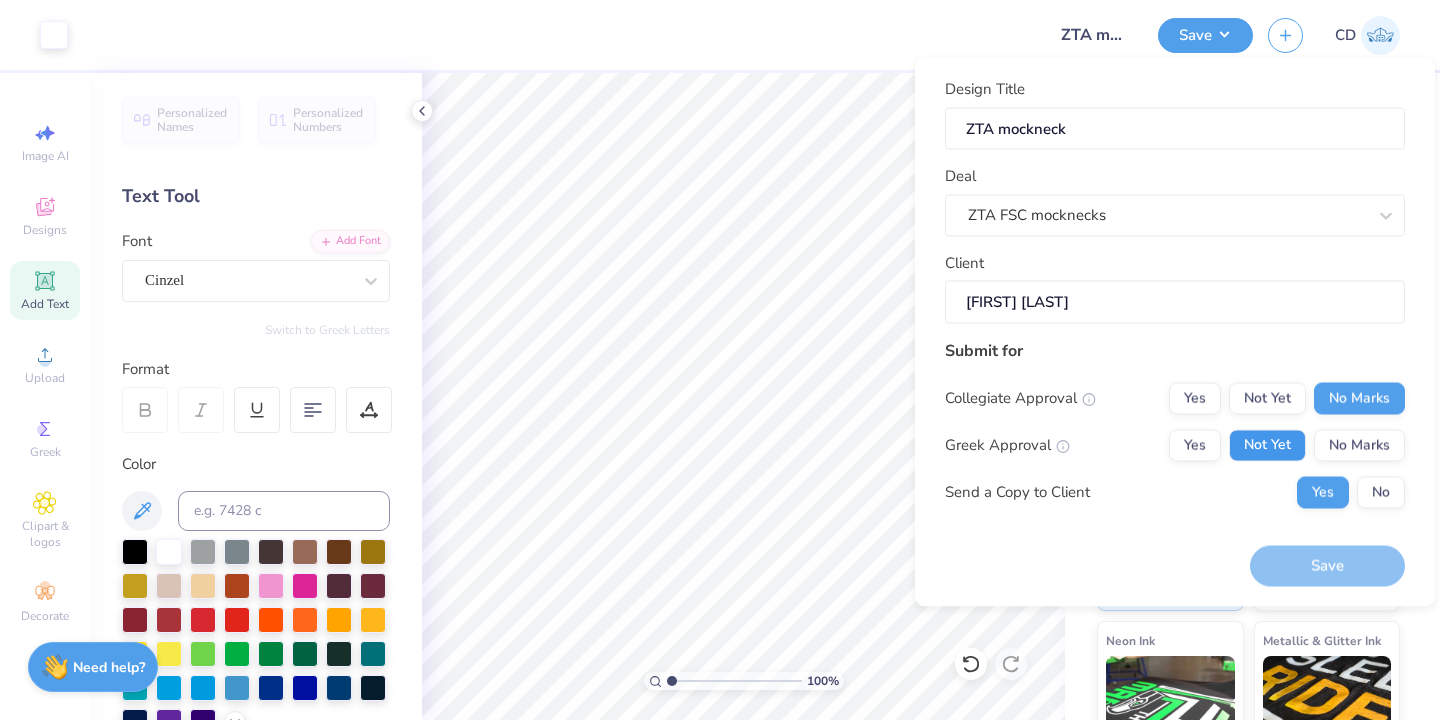 click on "Not Yet" at bounding box center (1267, 445) 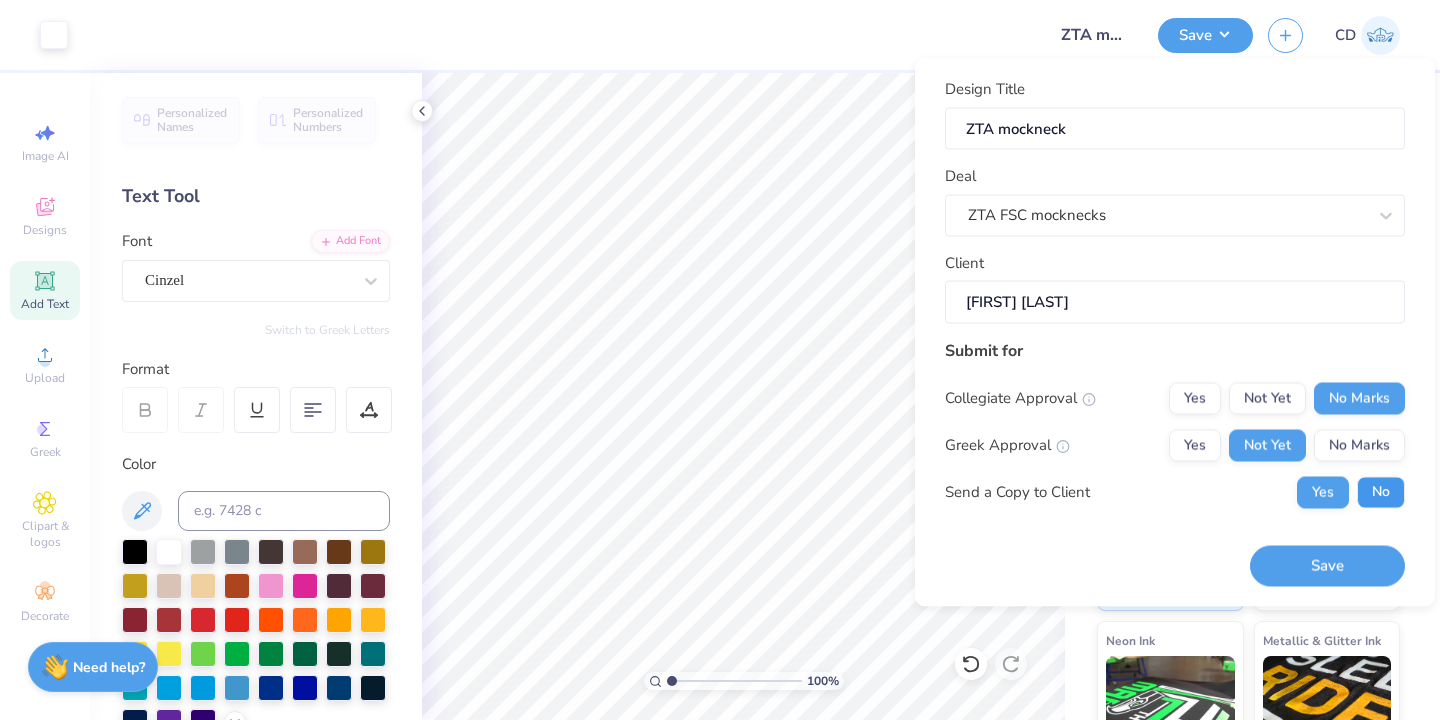 click on "No" at bounding box center [1381, 492] 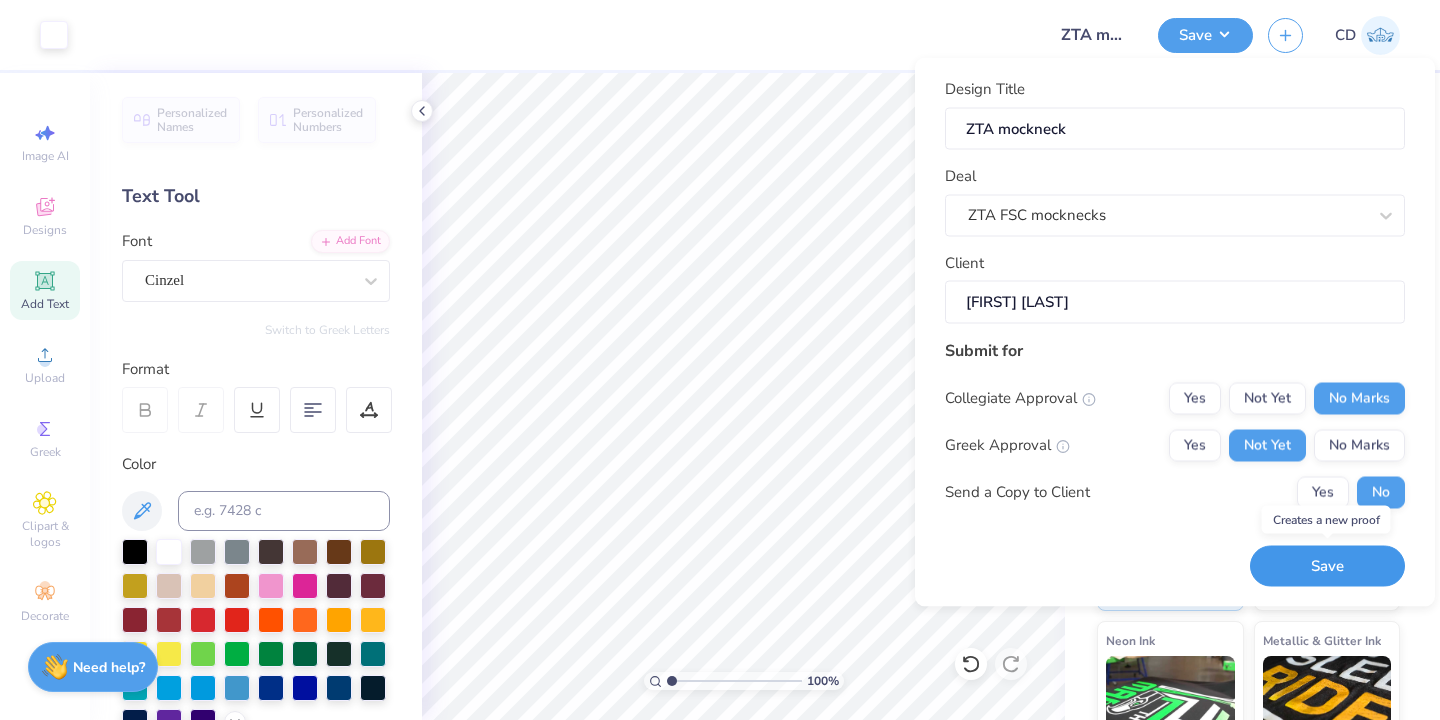 click on "Save" at bounding box center (1327, 566) 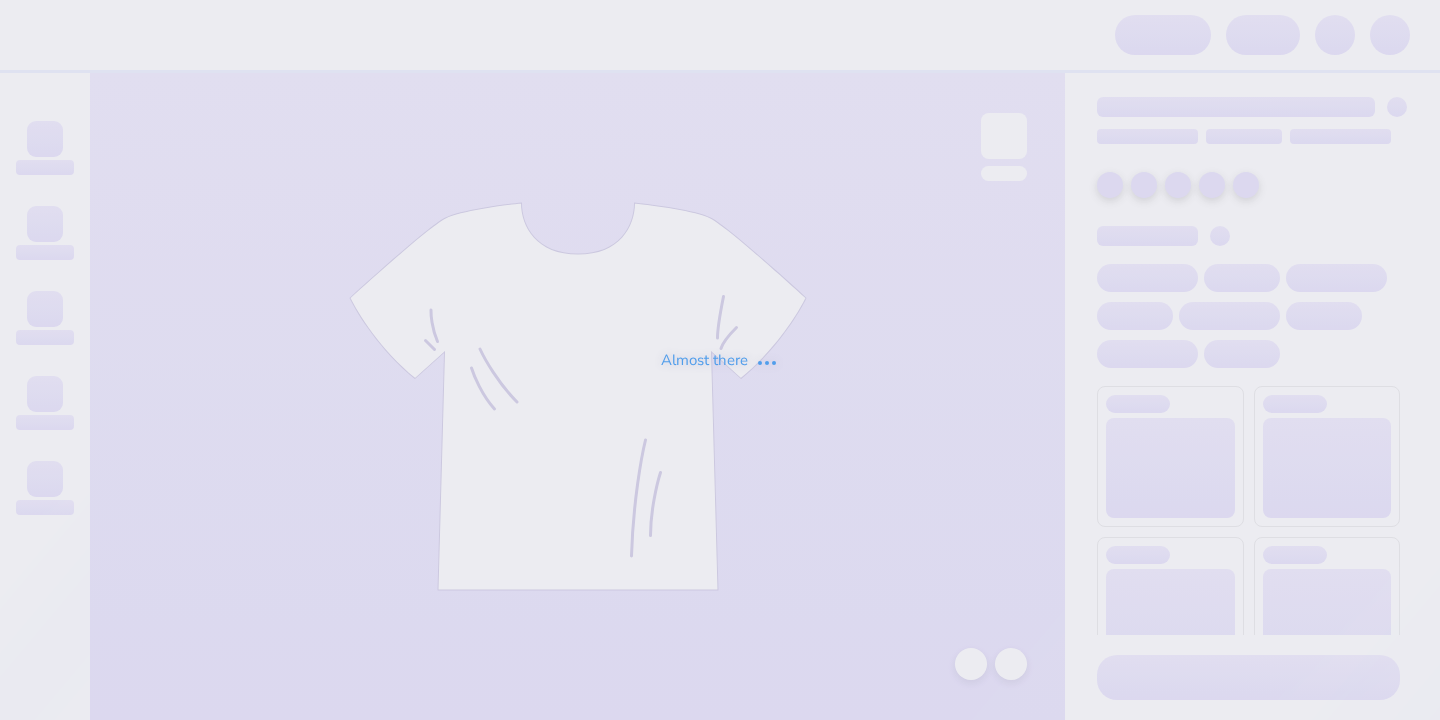 scroll, scrollTop: 0, scrollLeft: 0, axis: both 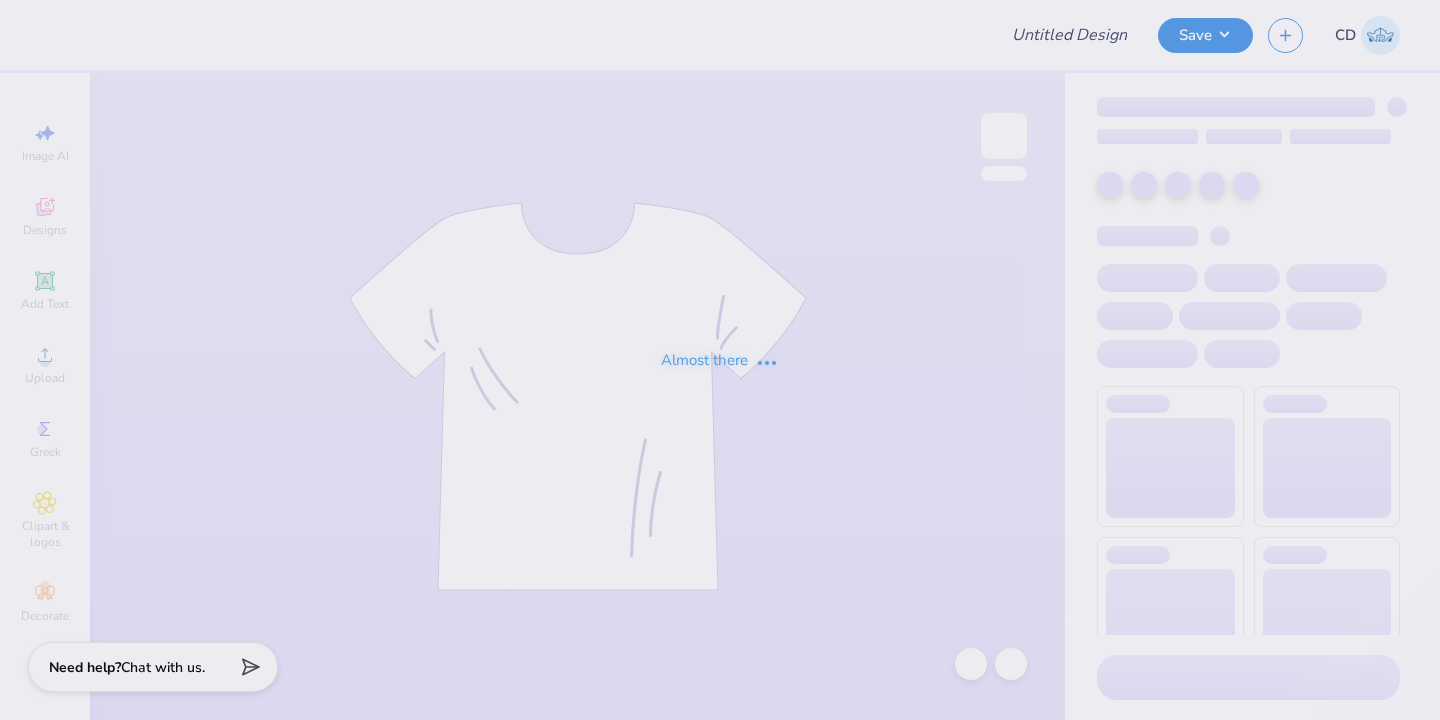 type on "ZTA mockneck" 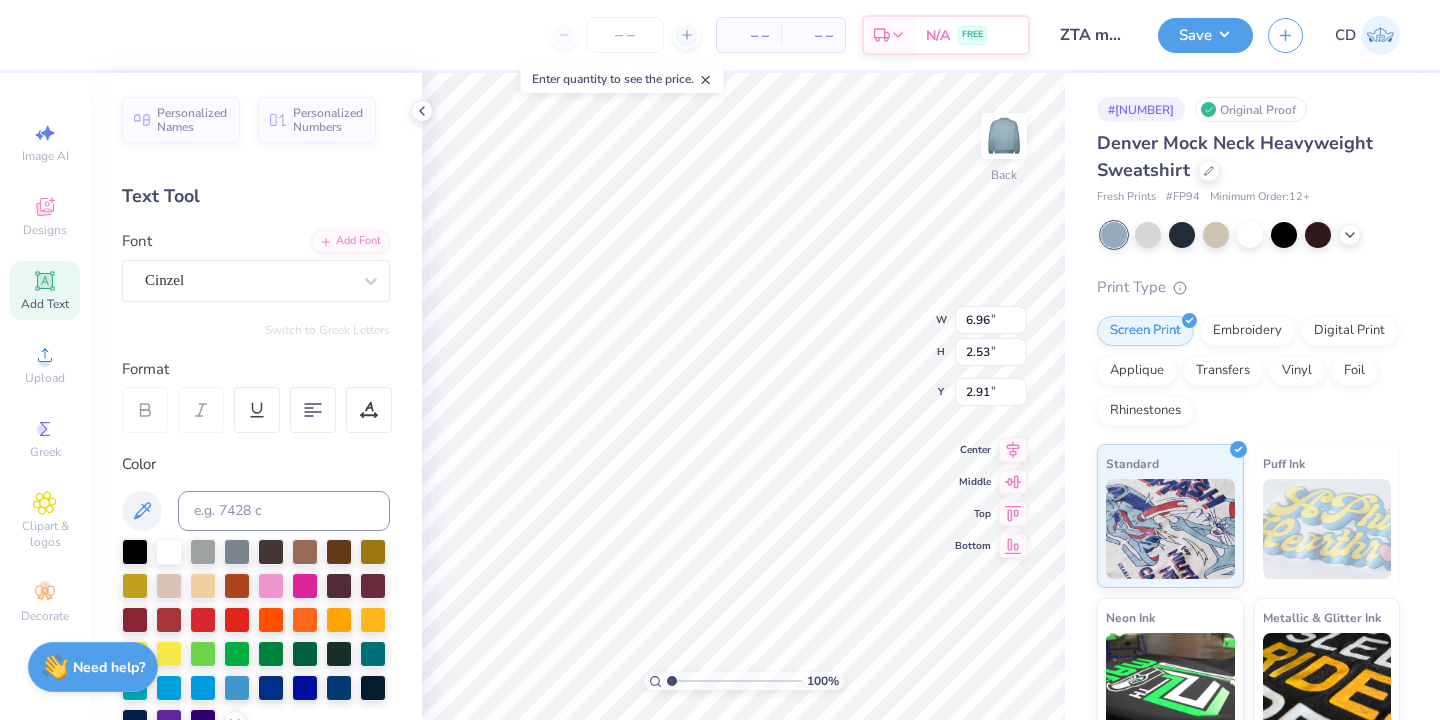 type on "ZETA" 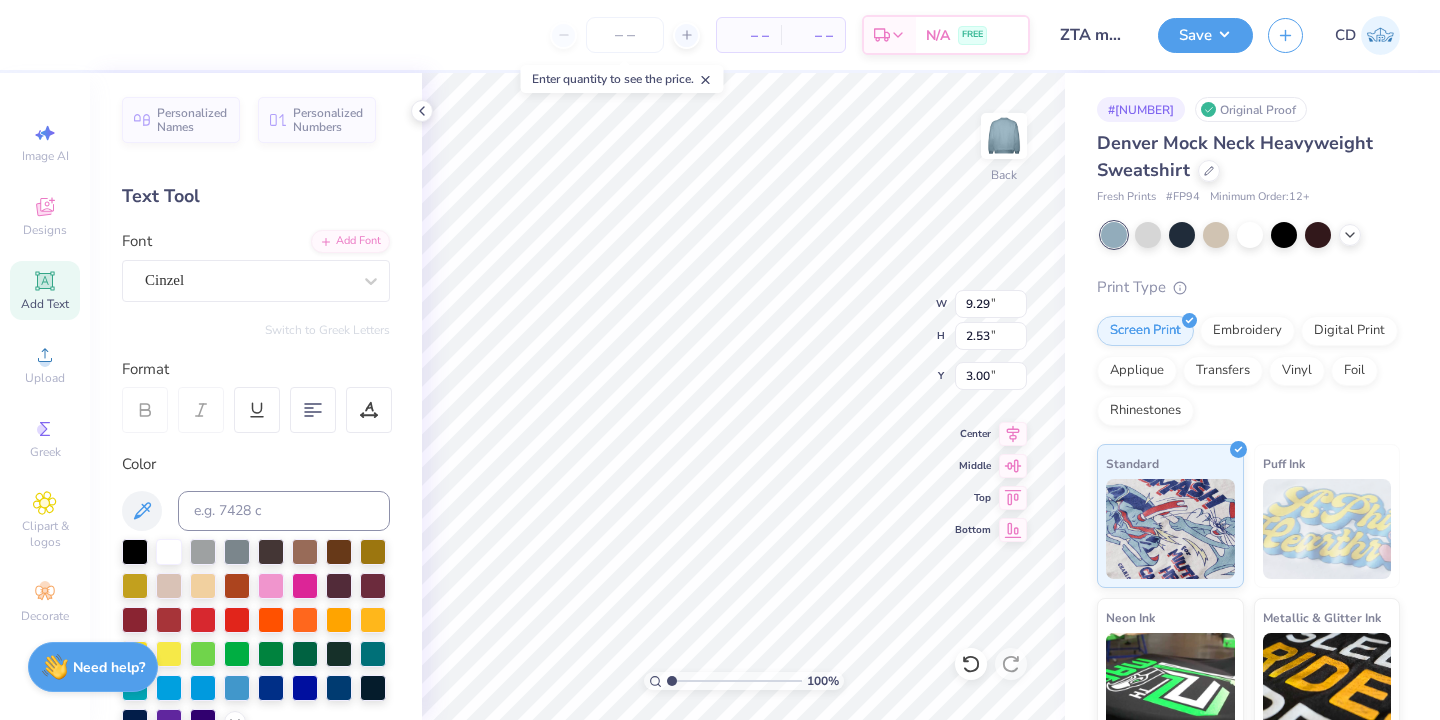 type on "3.00" 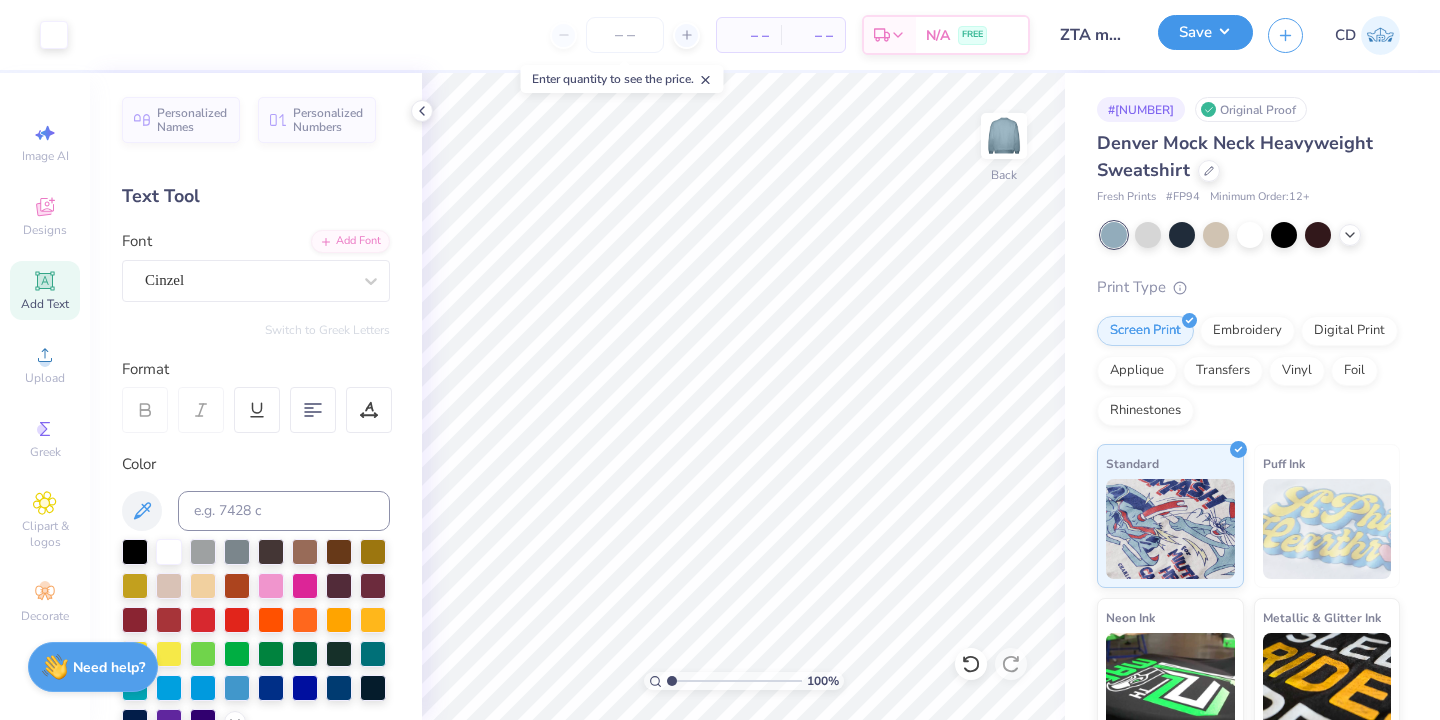 click on "Save" at bounding box center (1205, 32) 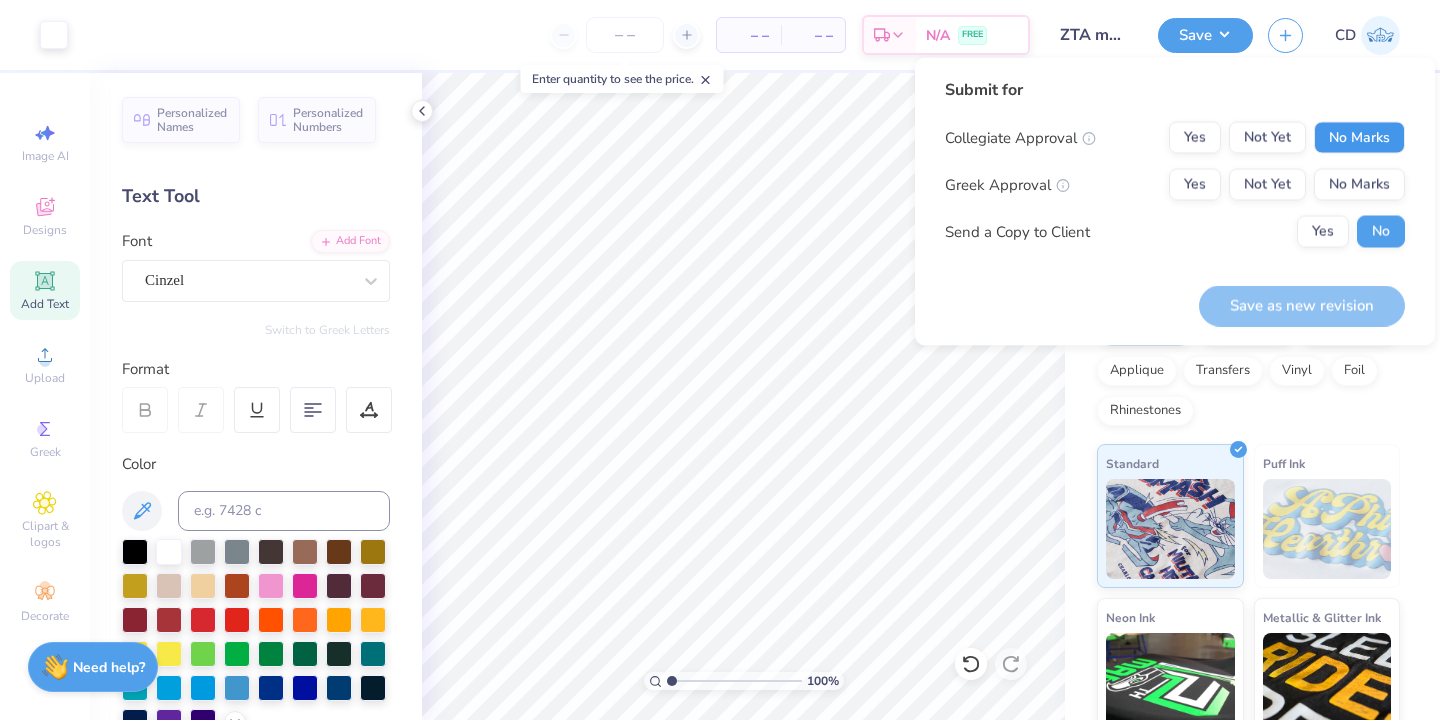 click on "No Marks" at bounding box center [1359, 138] 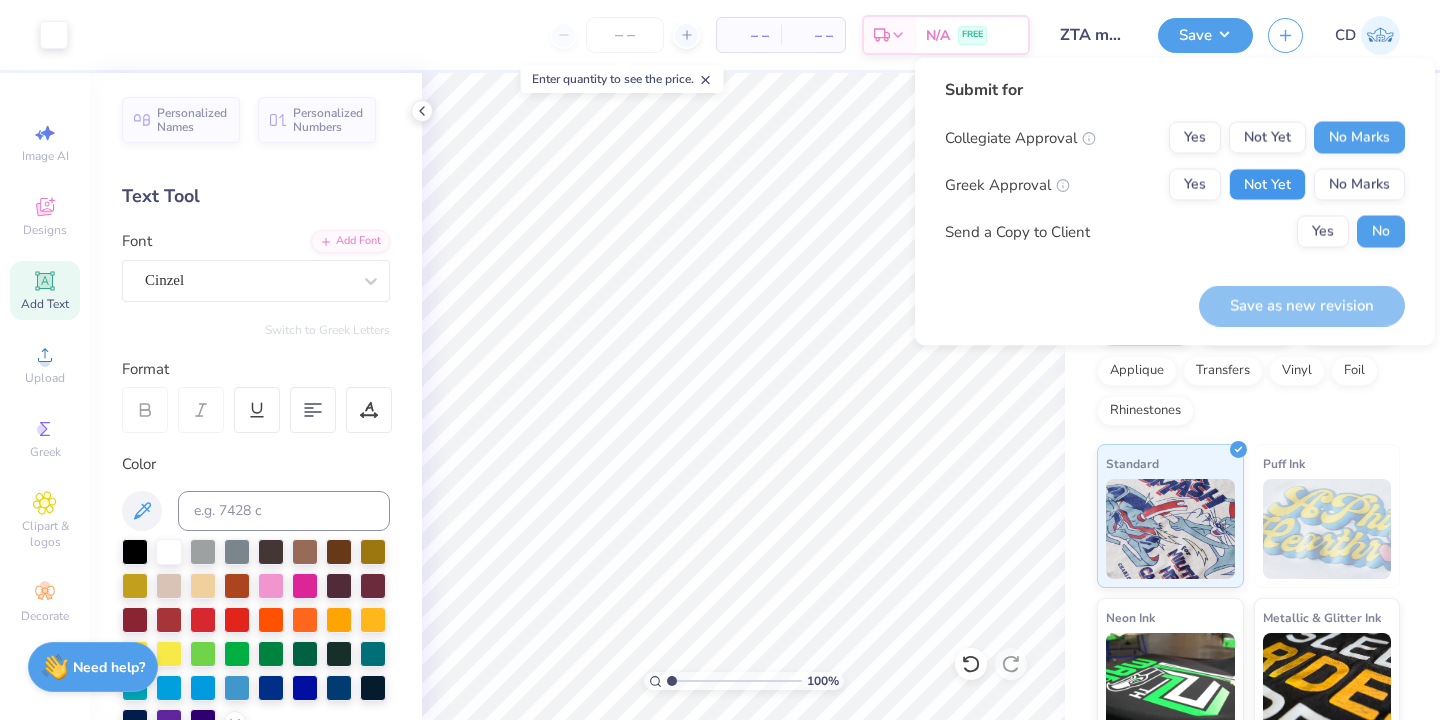 click on "Not Yet" at bounding box center [1267, 185] 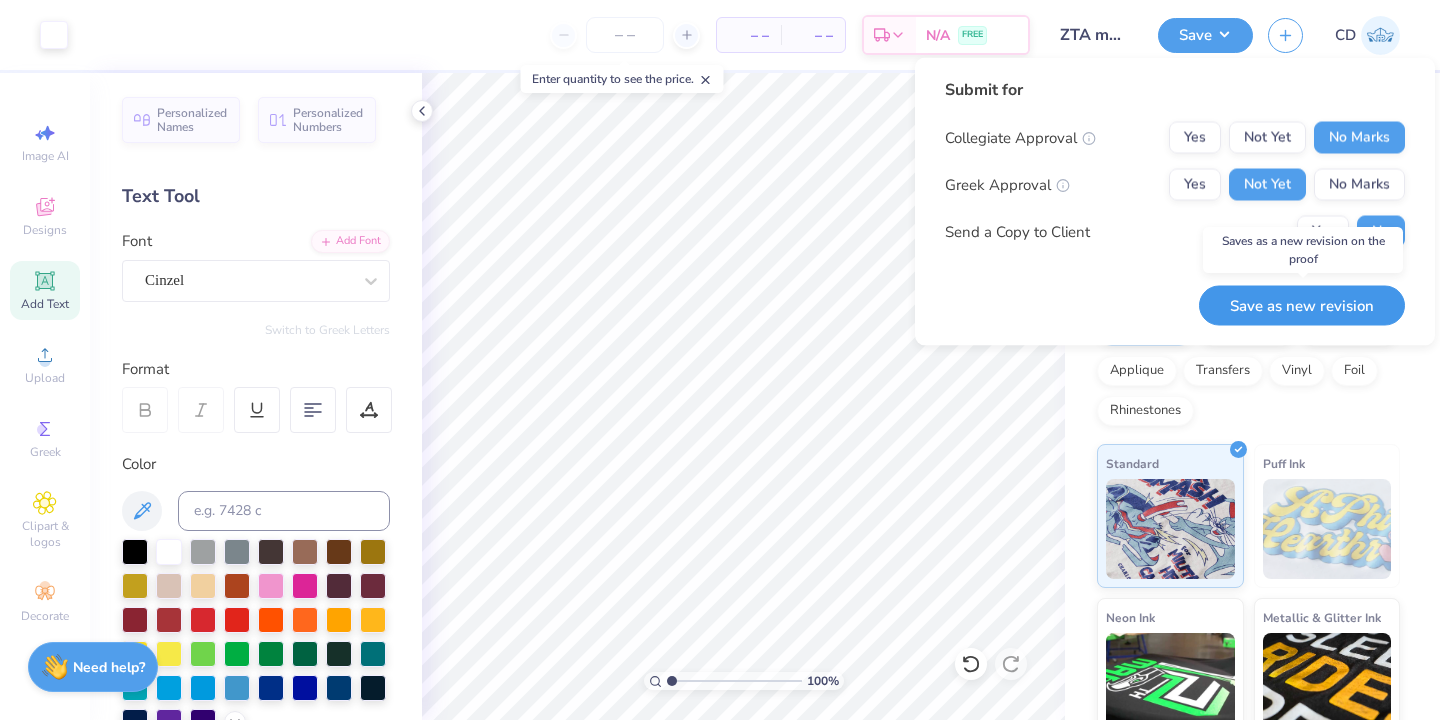 click on "Save as new revision" at bounding box center (1302, 305) 